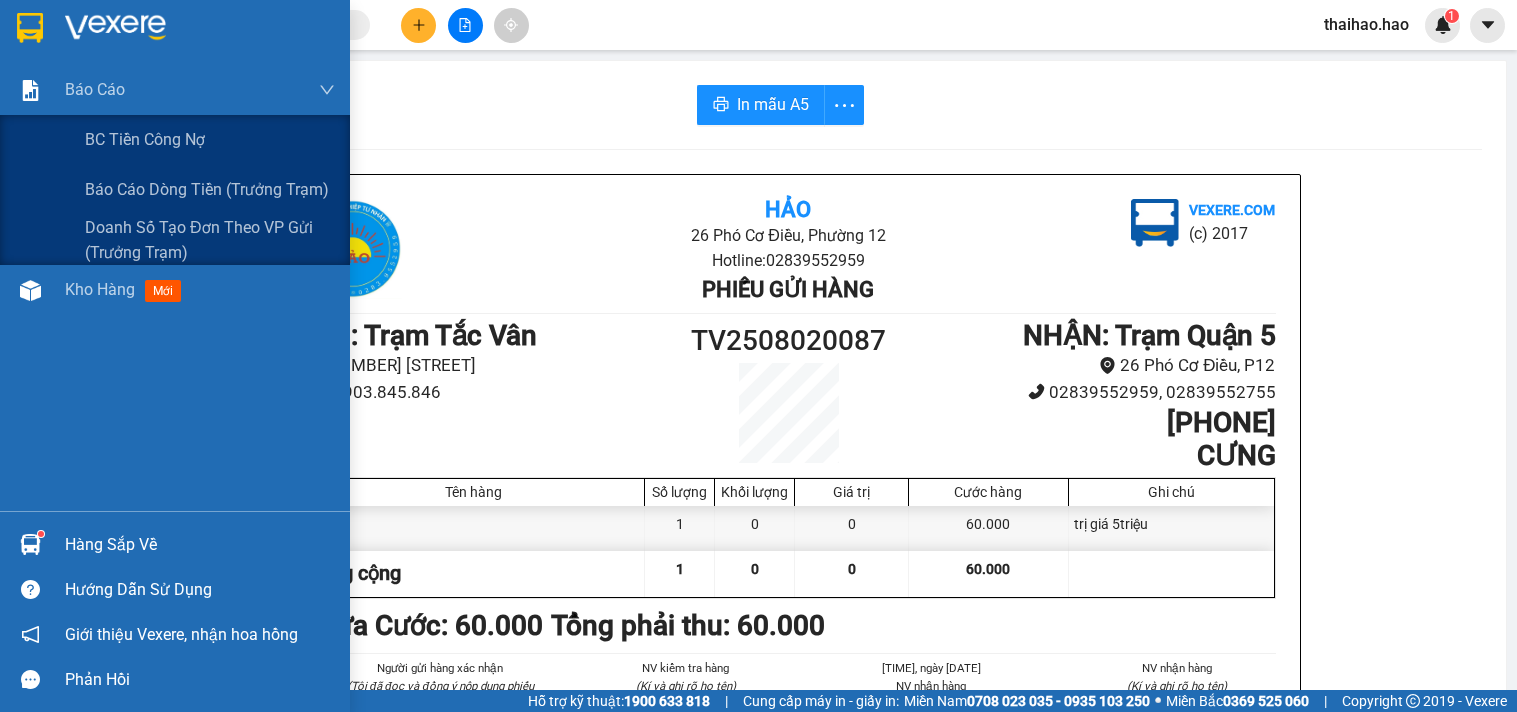 scroll, scrollTop: 0, scrollLeft: 0, axis: both 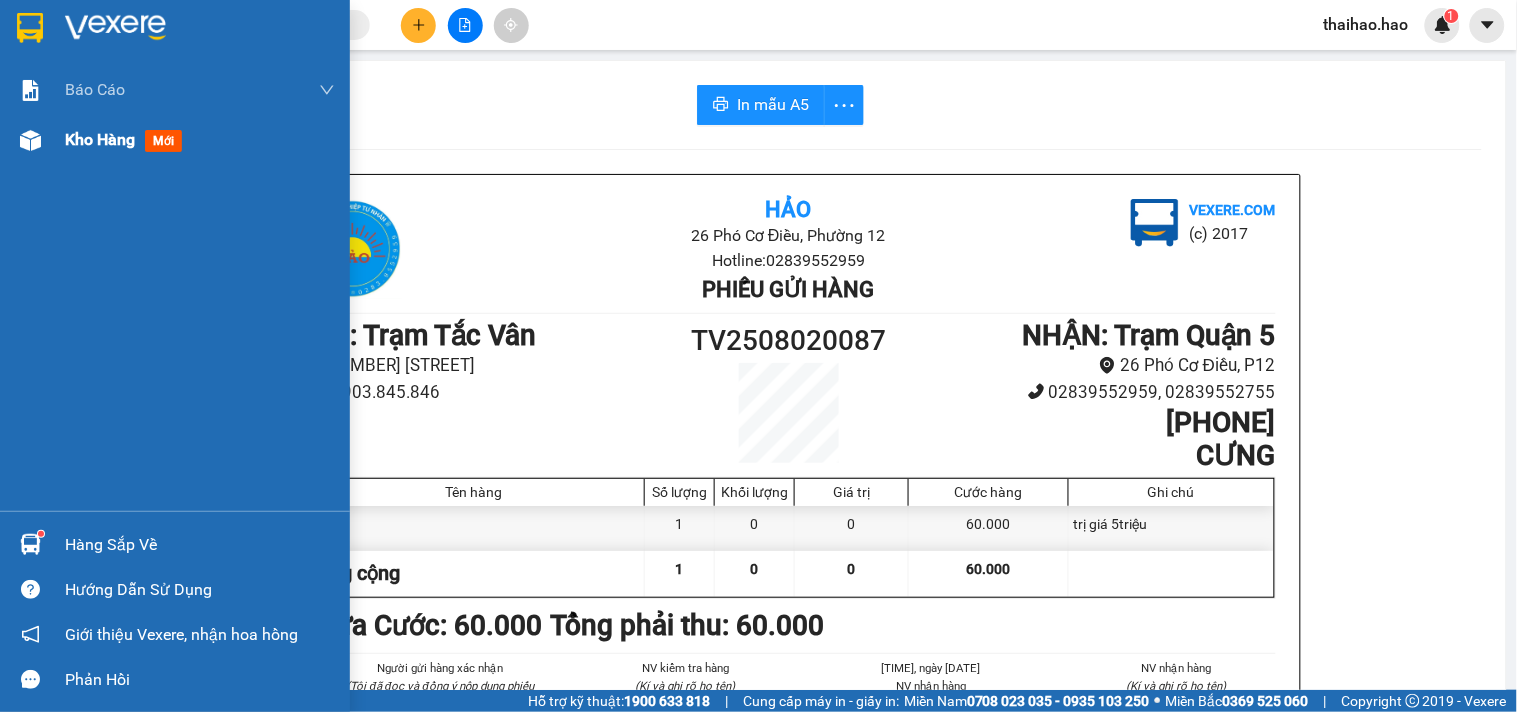 click on "Kho hàng" at bounding box center (100, 139) 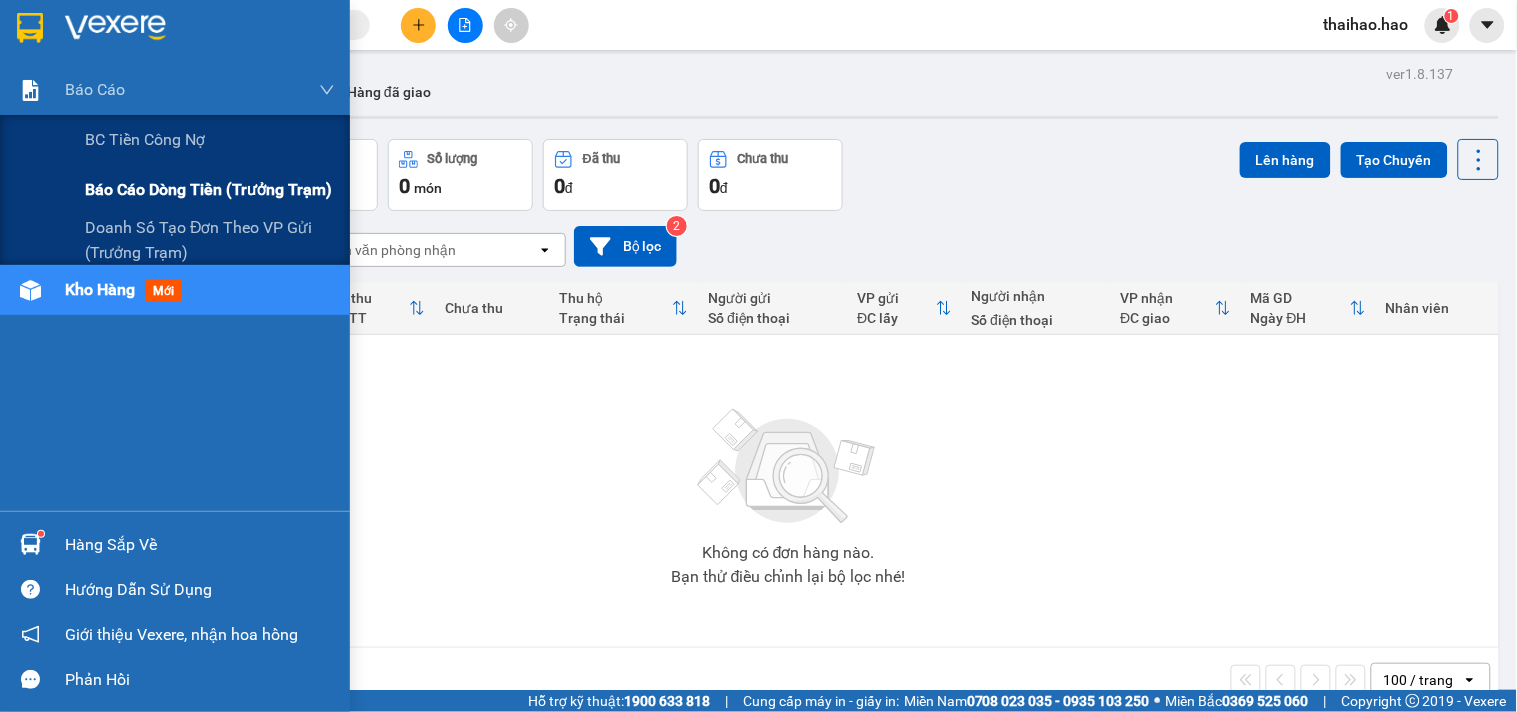click on "Báo cáo dòng tiền (trưởng trạm)" at bounding box center (208, 189) 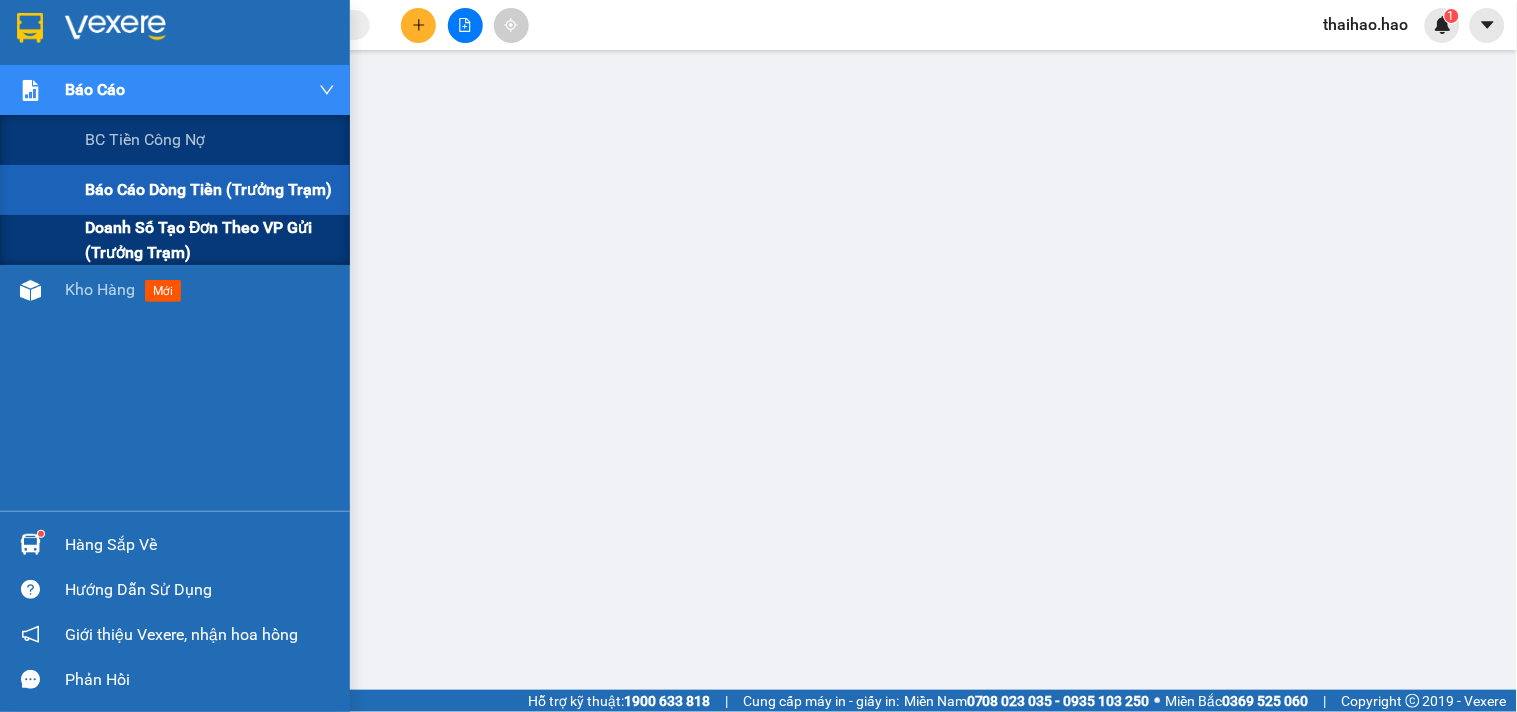 click on "Doanh số tạo đơn theo VP gửi (trưởng trạm)" at bounding box center (210, 240) 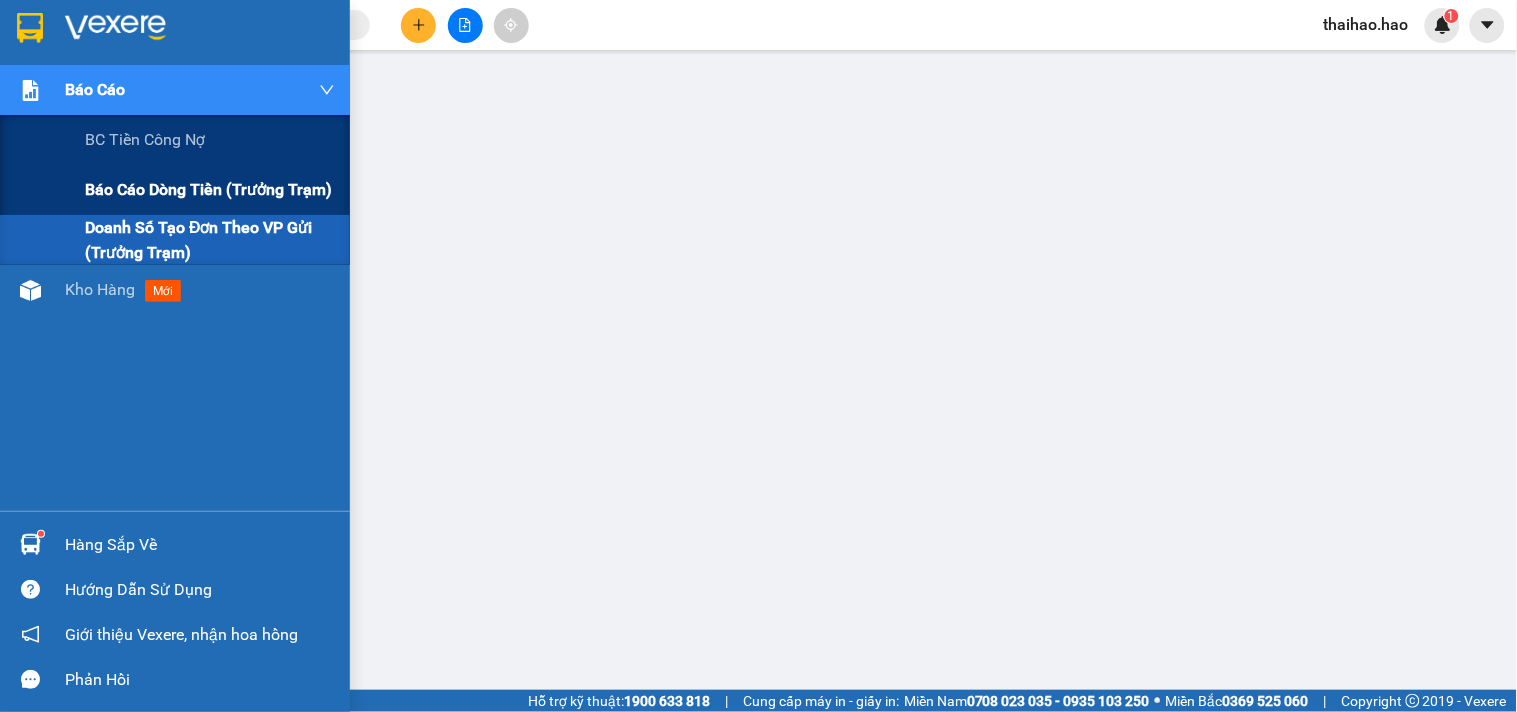 click on "Báo cáo dòng tiền (trưởng trạm)" at bounding box center [208, 189] 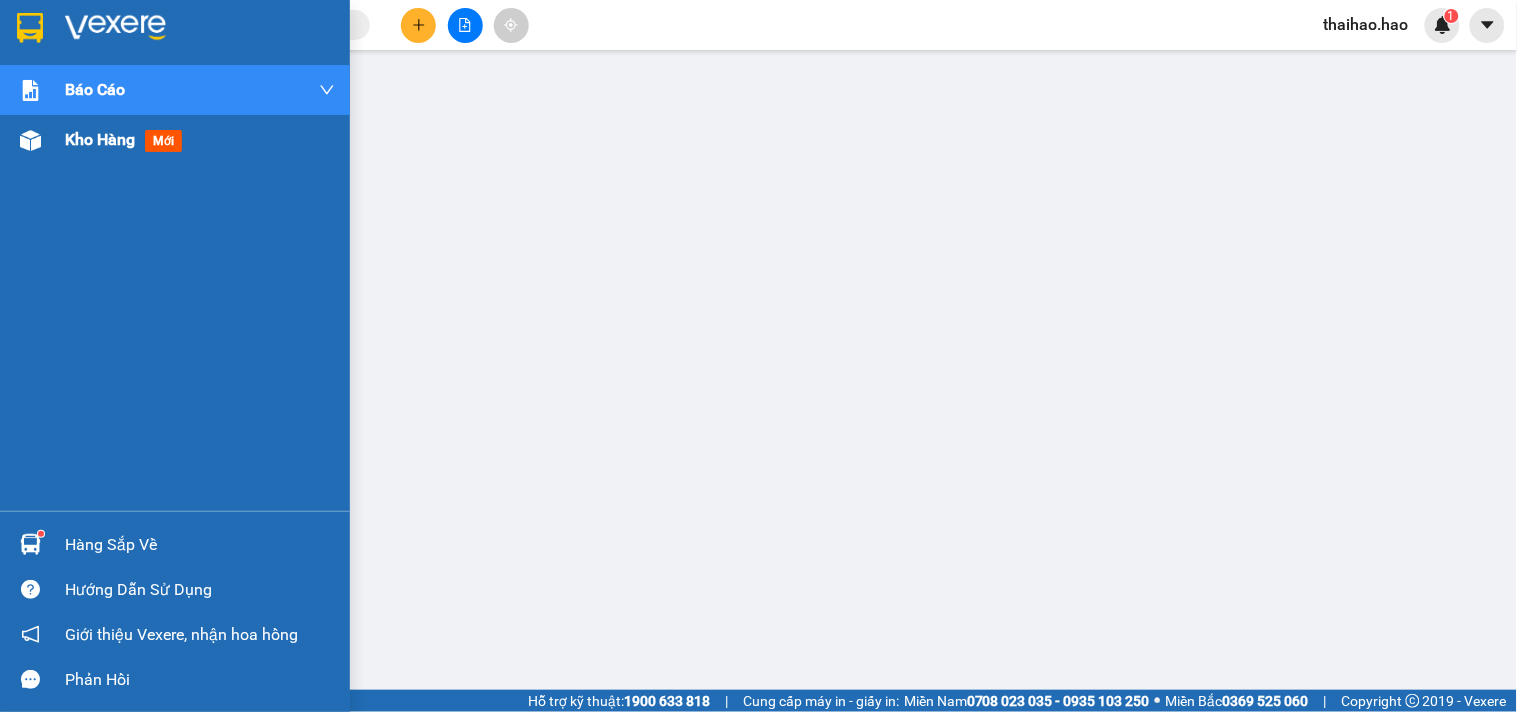 click on "Kho hàng" at bounding box center (100, 139) 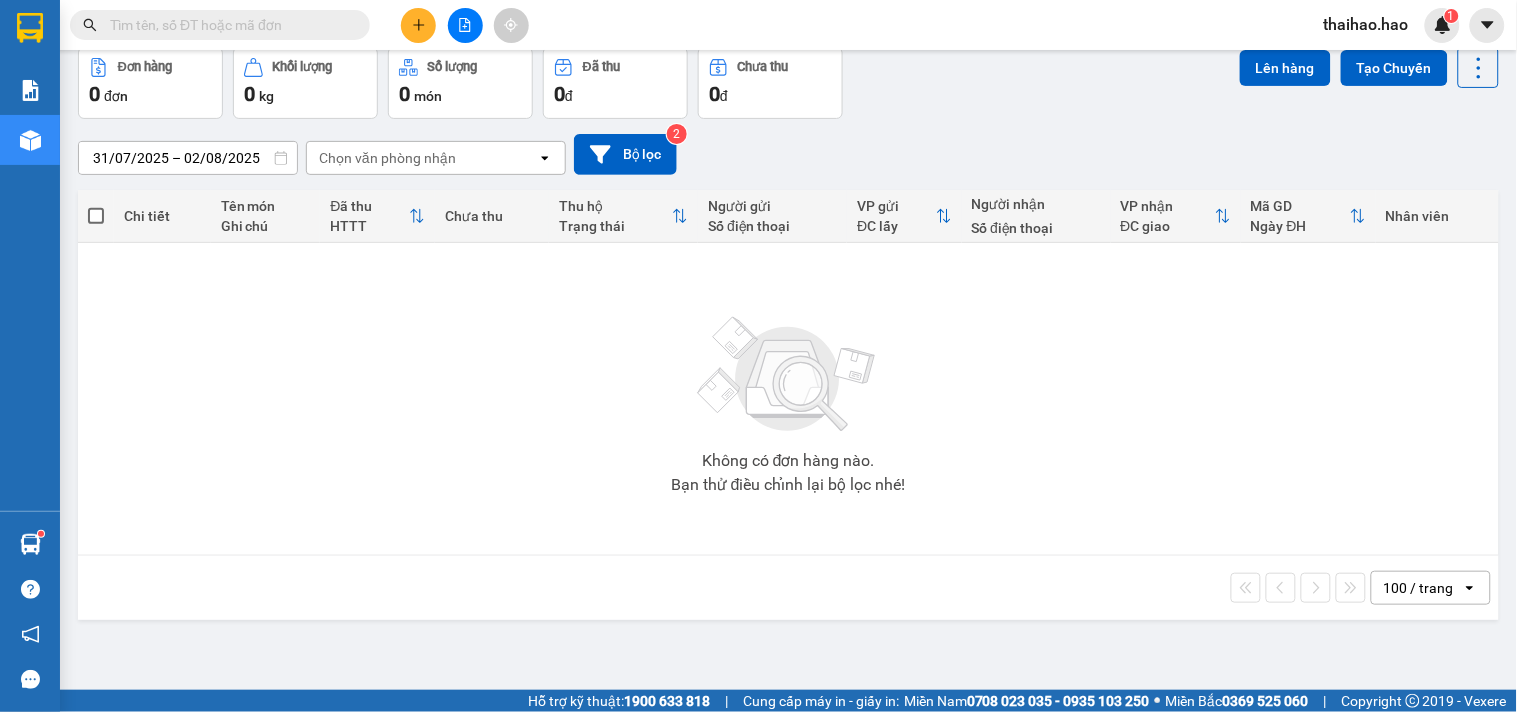 scroll, scrollTop: 0, scrollLeft: 0, axis: both 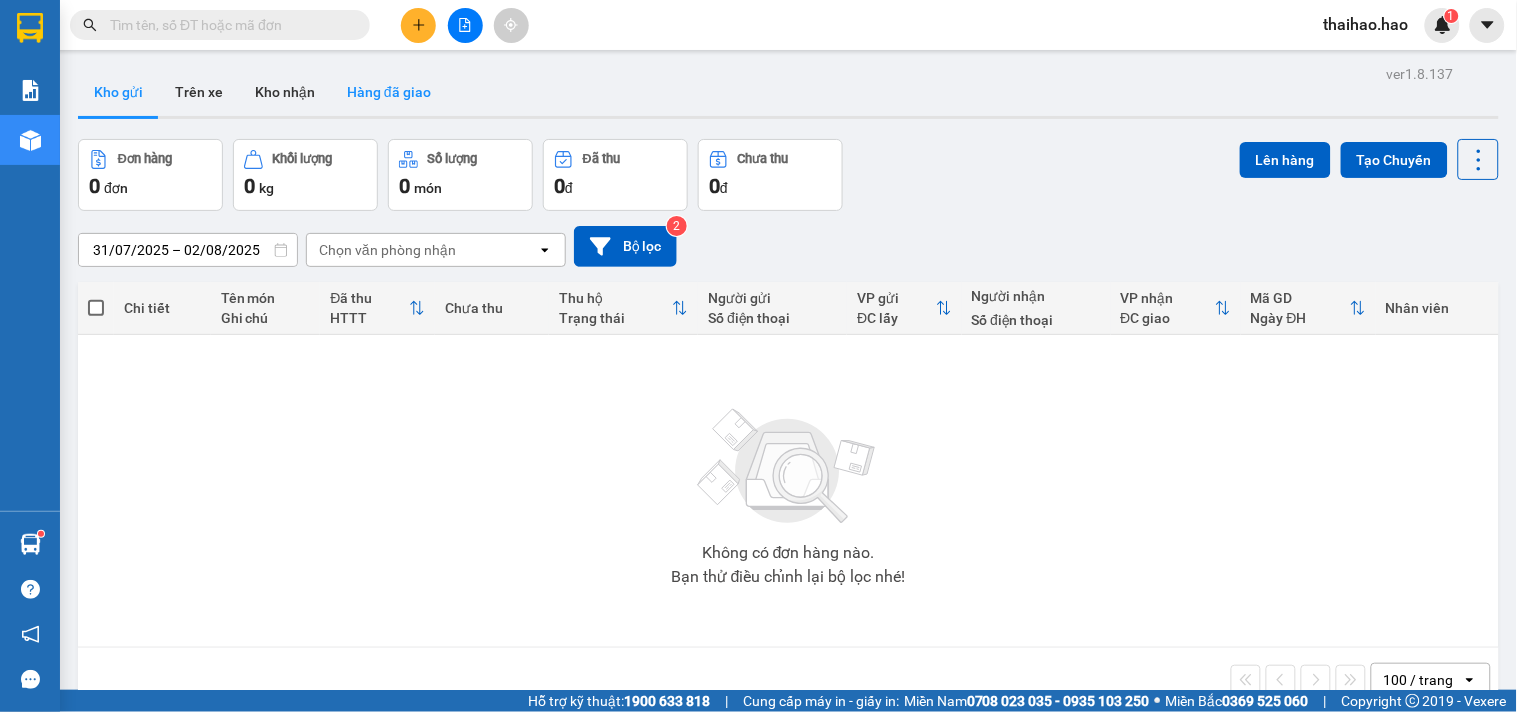 click on "Hàng đã giao" at bounding box center (389, 92) 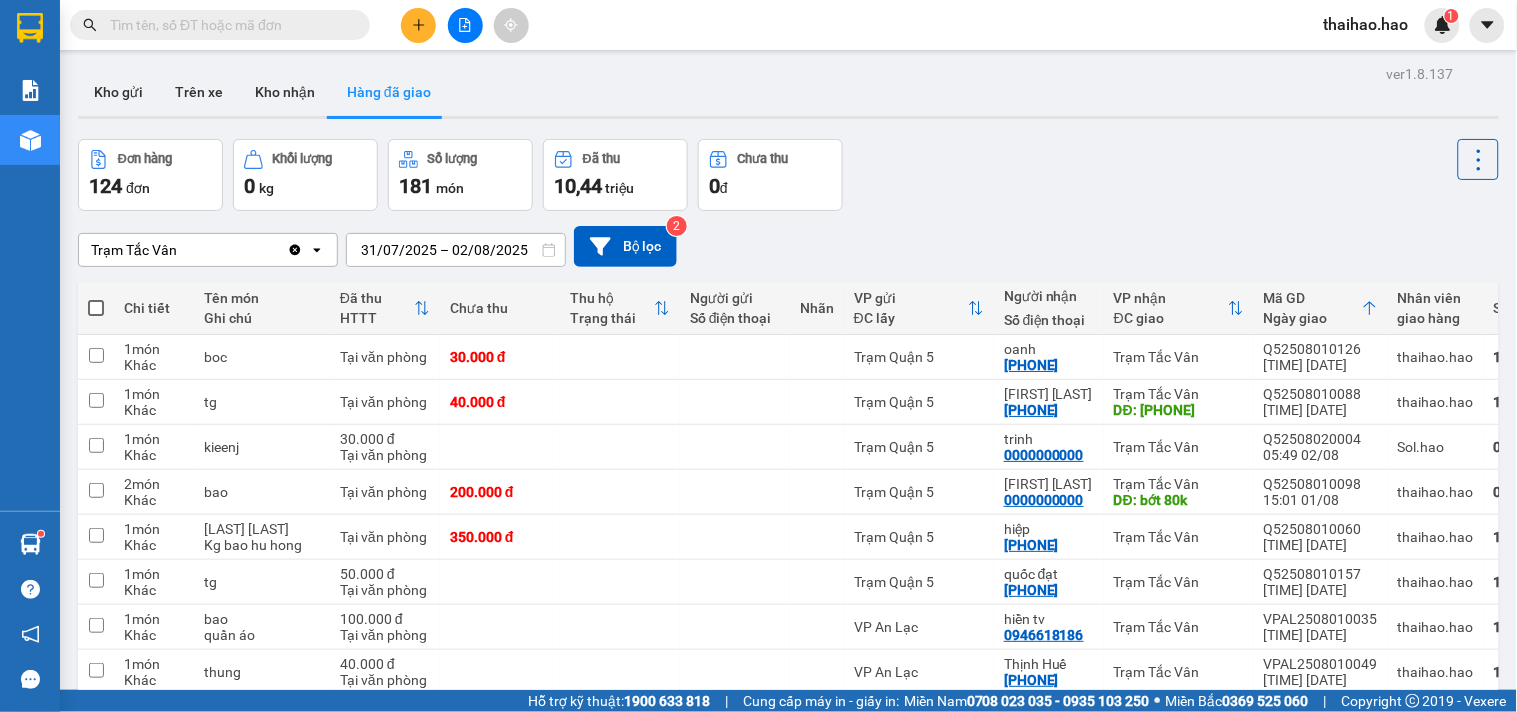 scroll, scrollTop: 111, scrollLeft: 0, axis: vertical 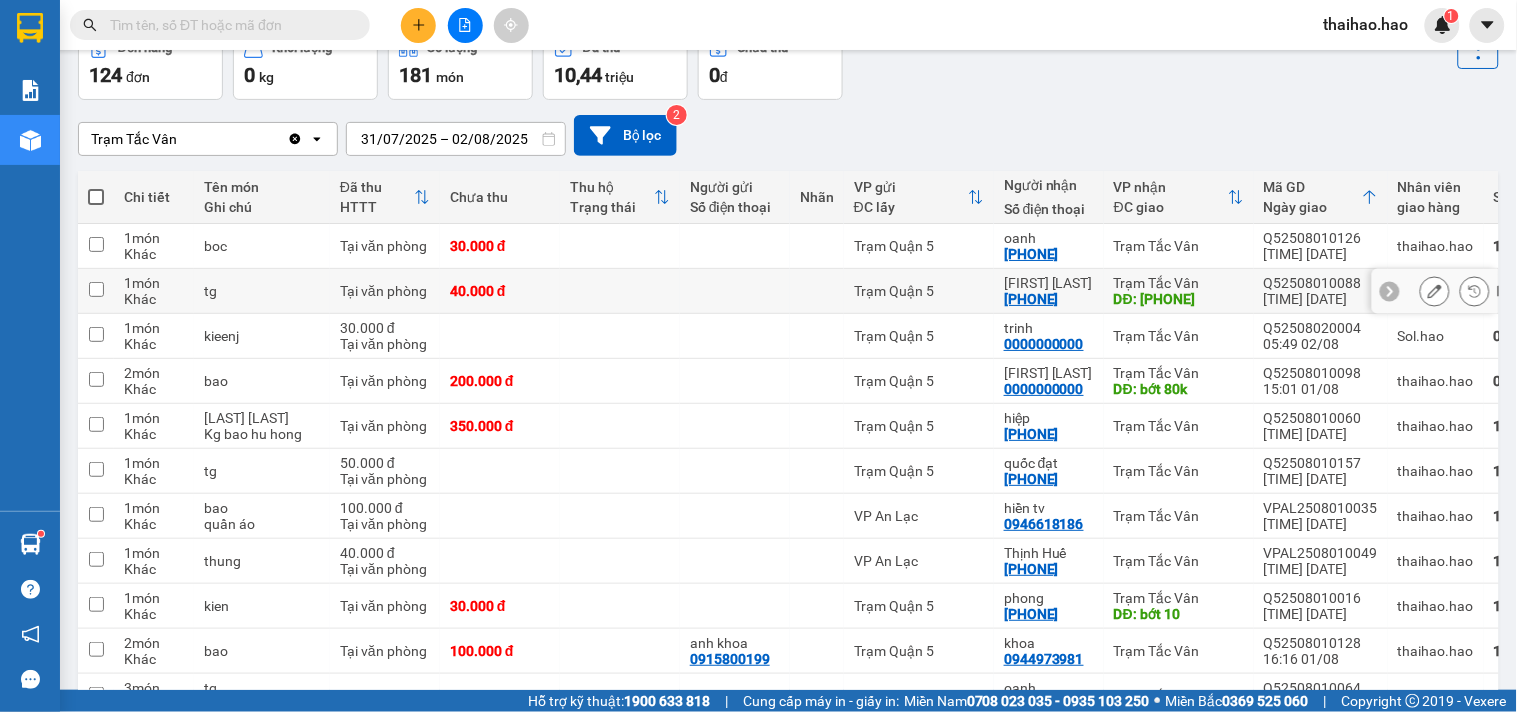 click 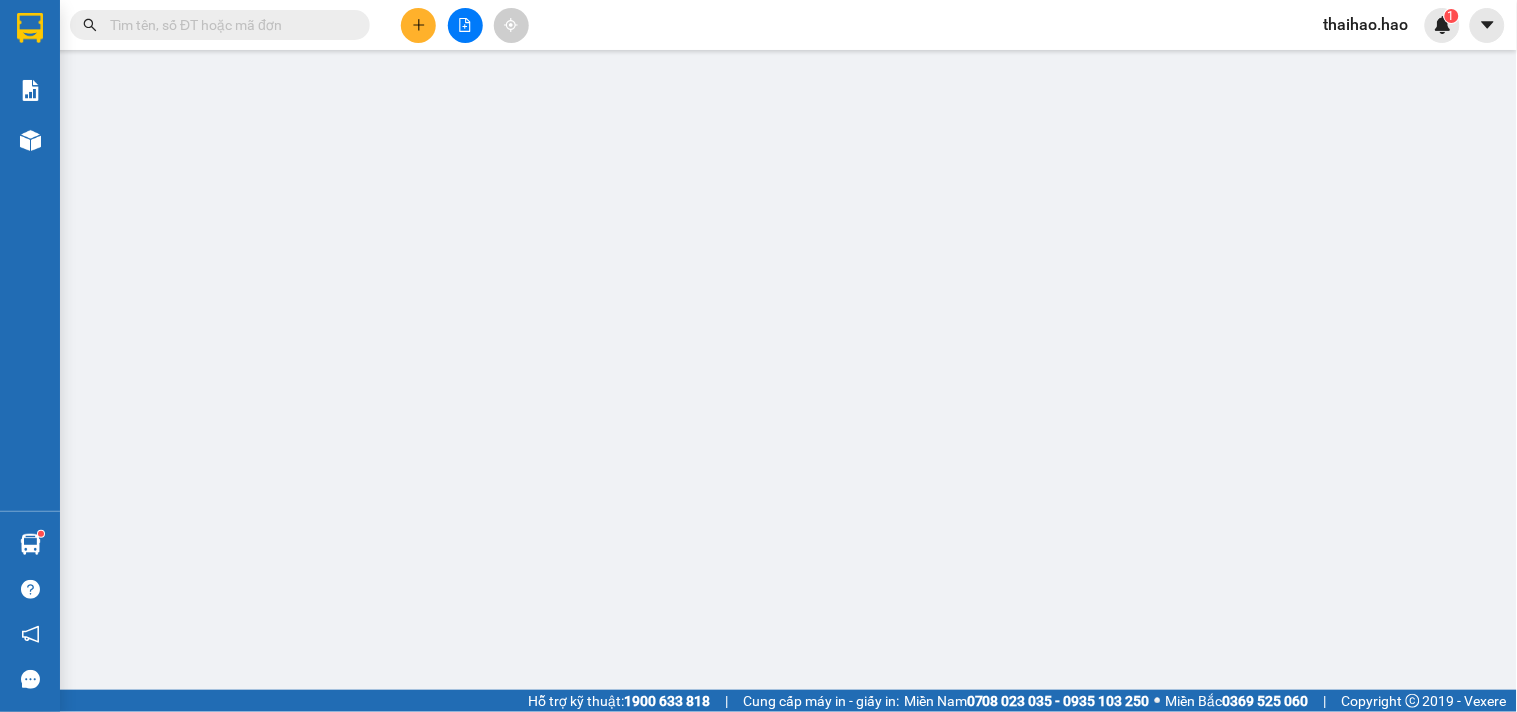 scroll, scrollTop: 0, scrollLeft: 0, axis: both 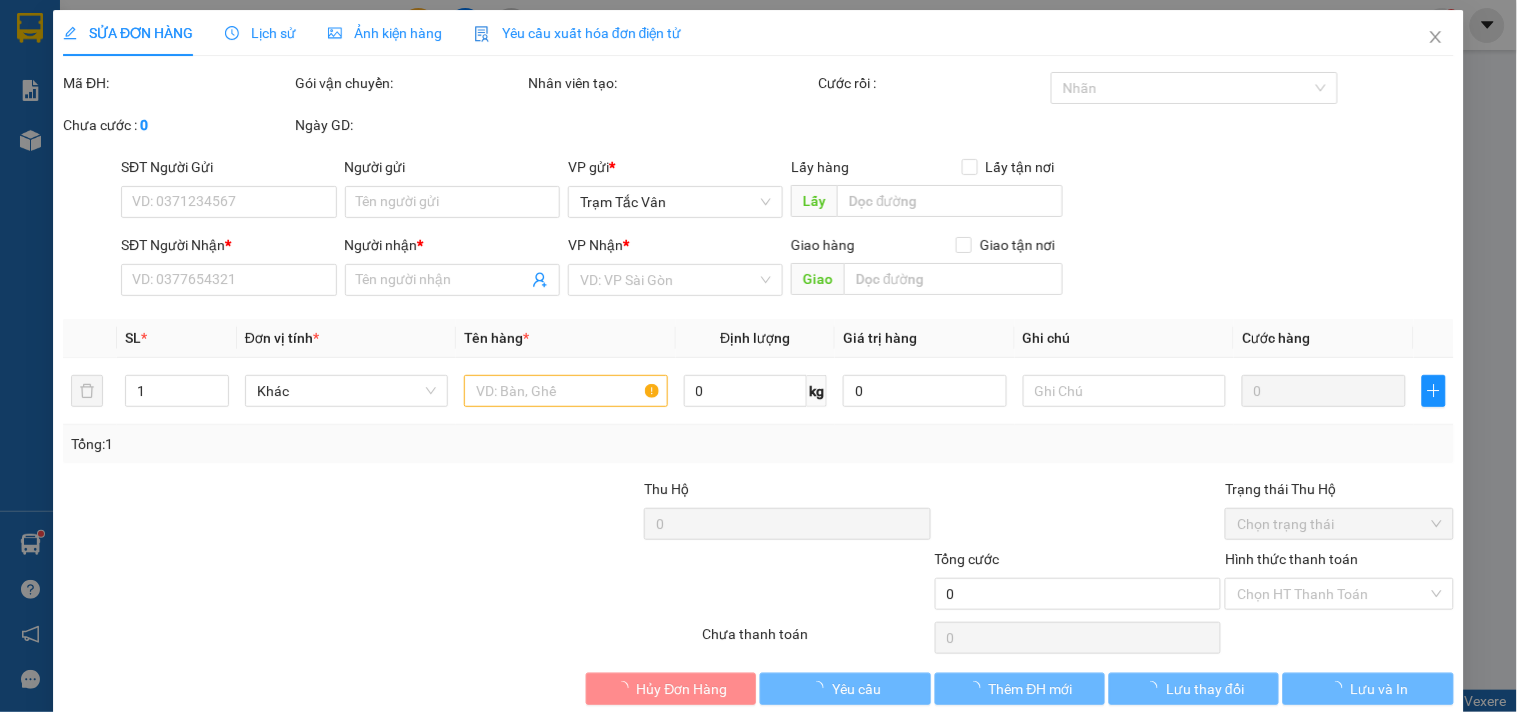type on "[PHONE]" 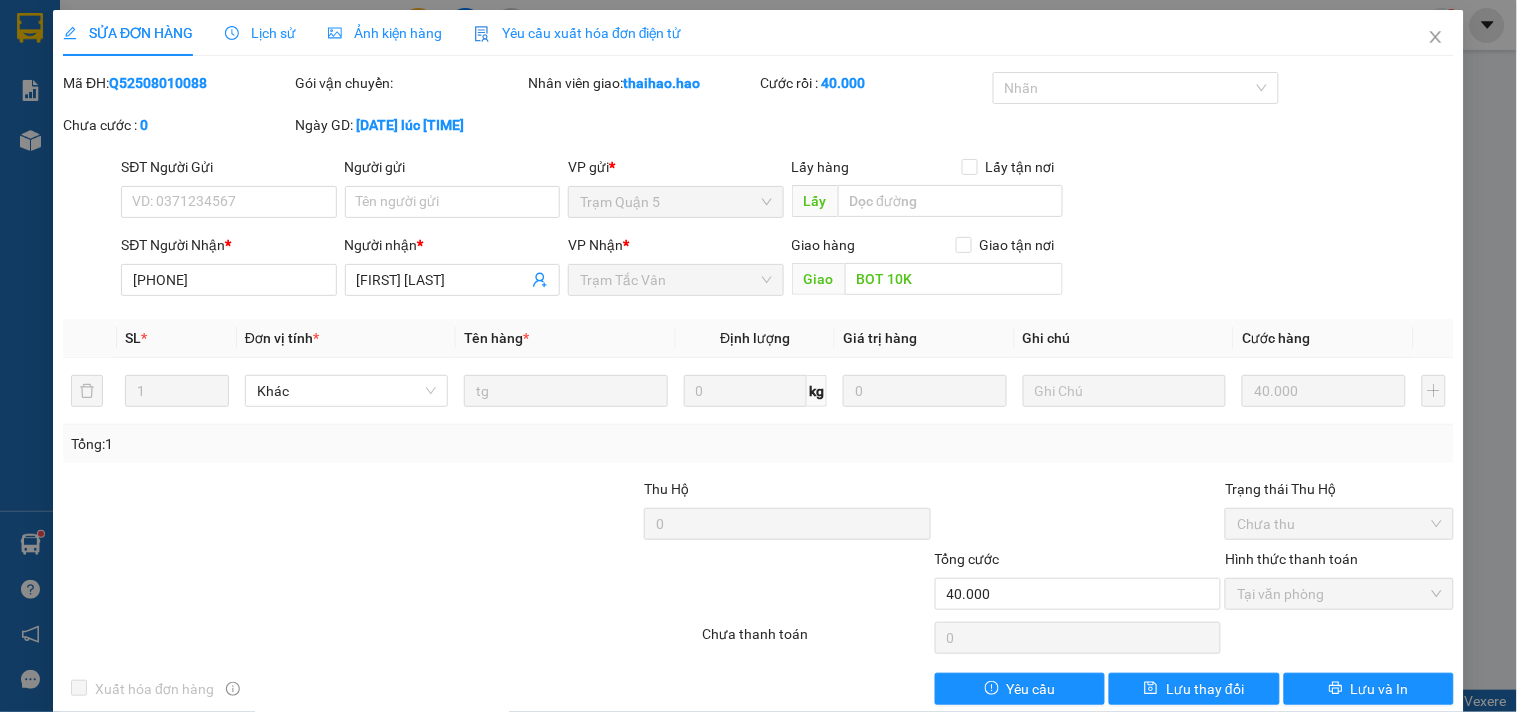 click on "Ảnh kiện hàng" at bounding box center [385, 33] 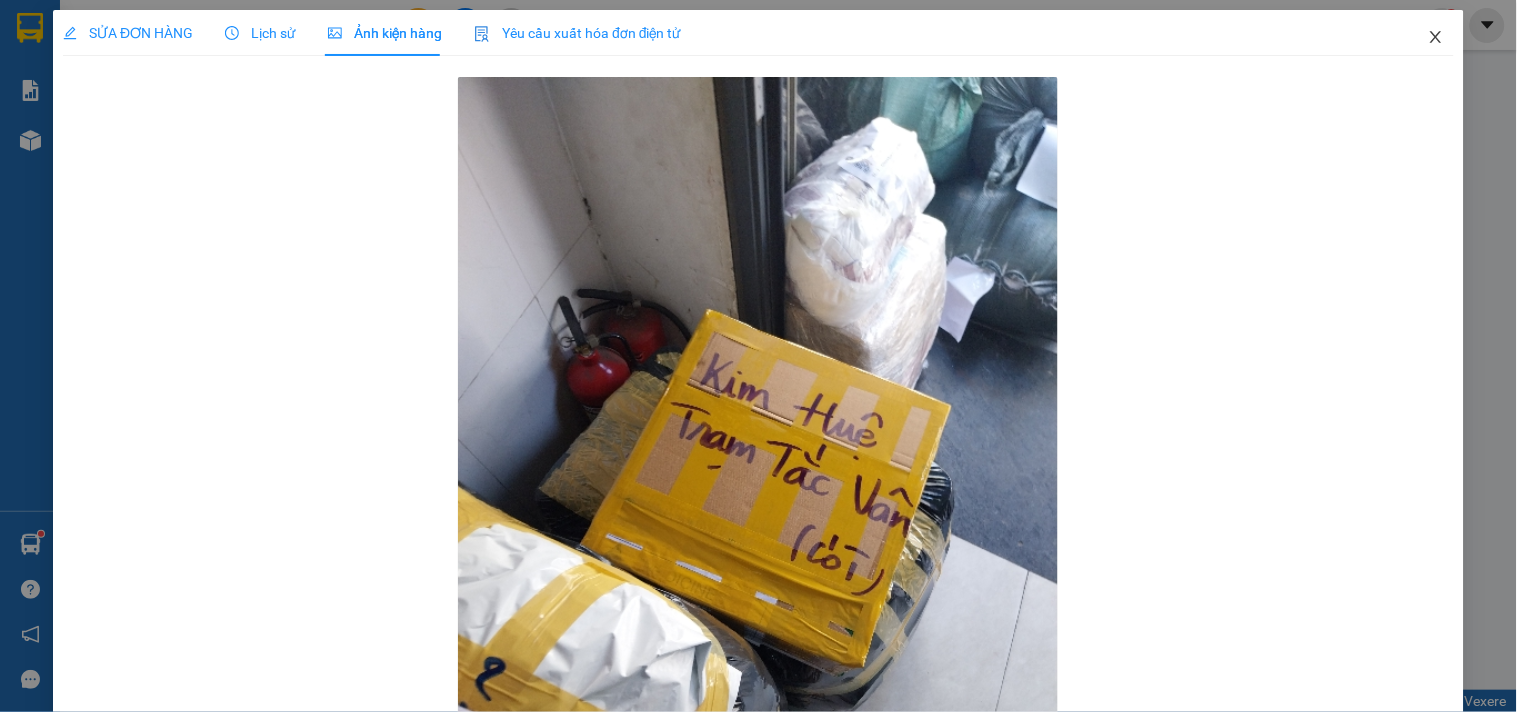 click 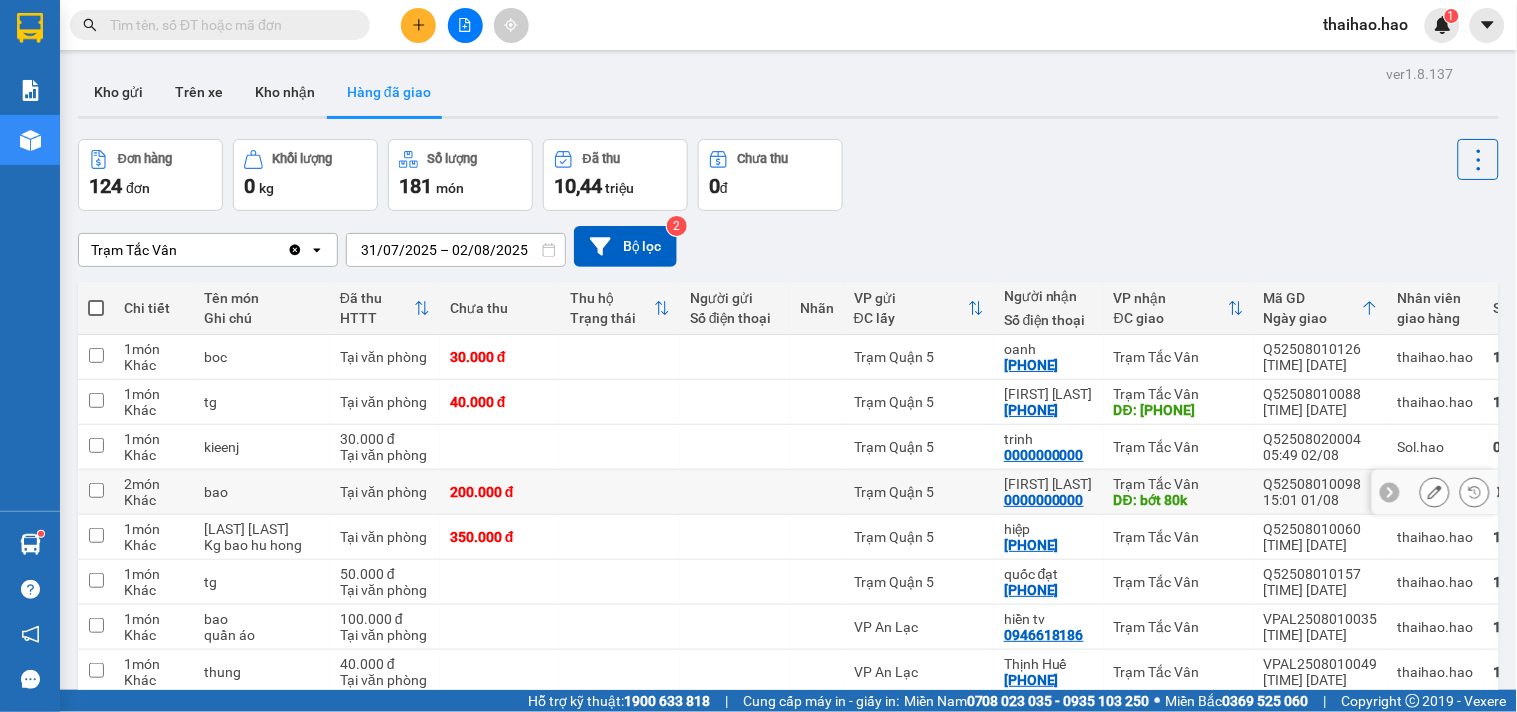 click 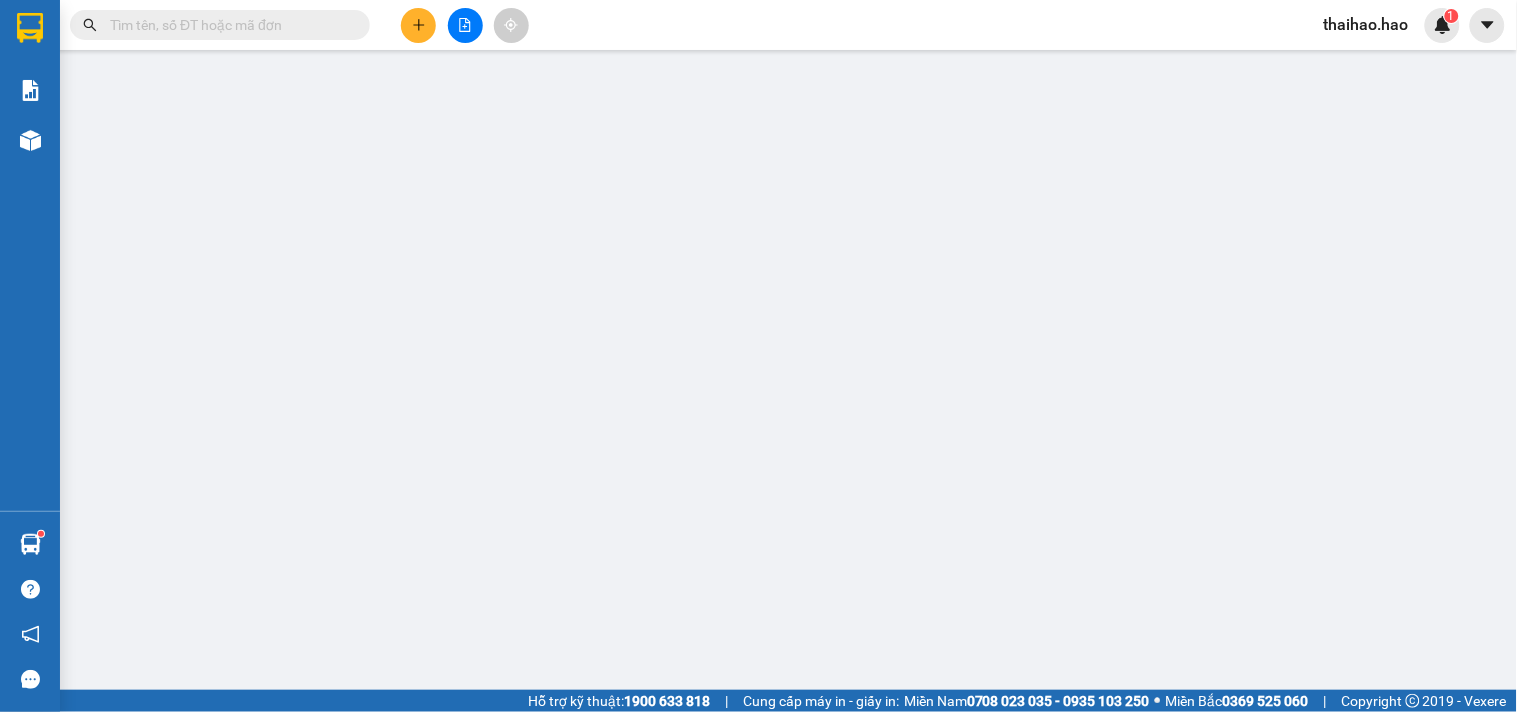 type on "0000000000" 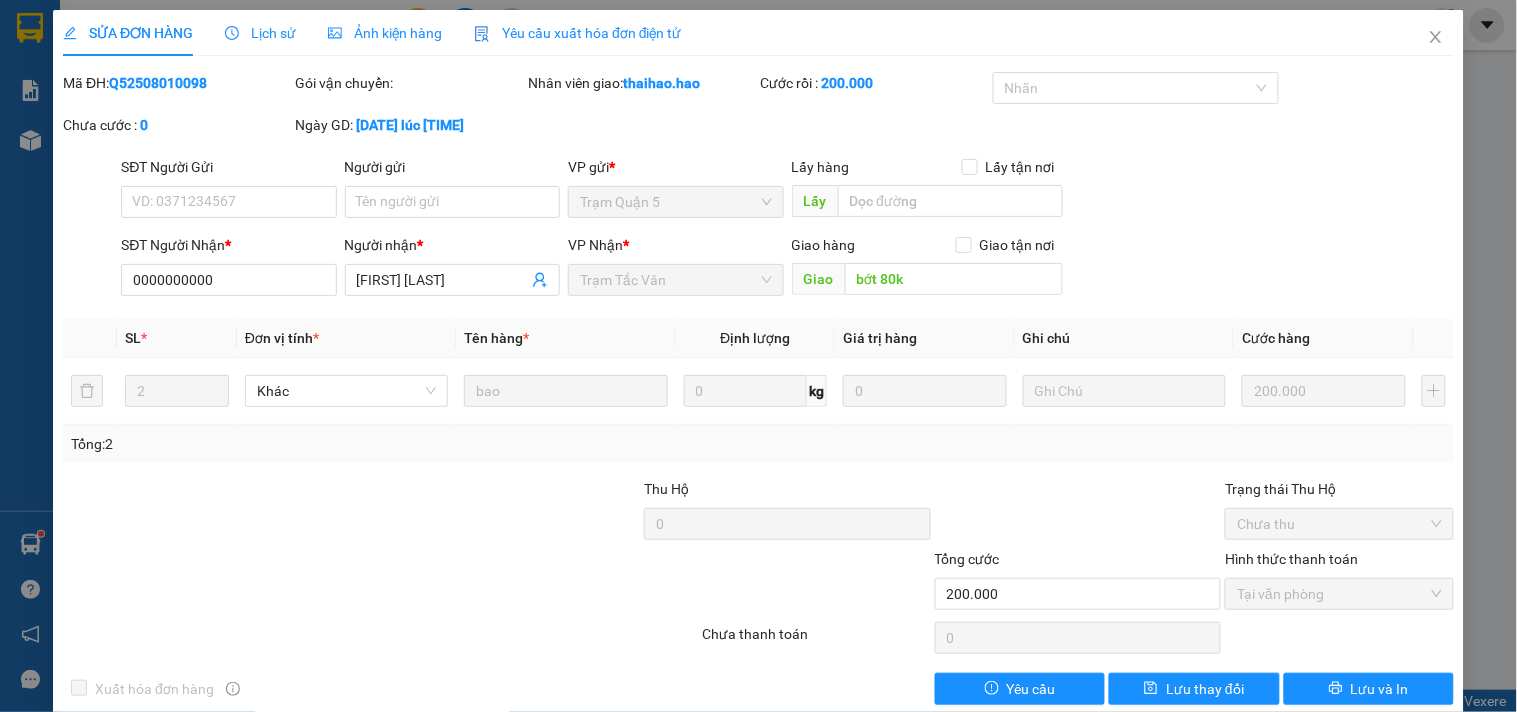 click on "Ảnh kiện hàng" at bounding box center [385, 33] 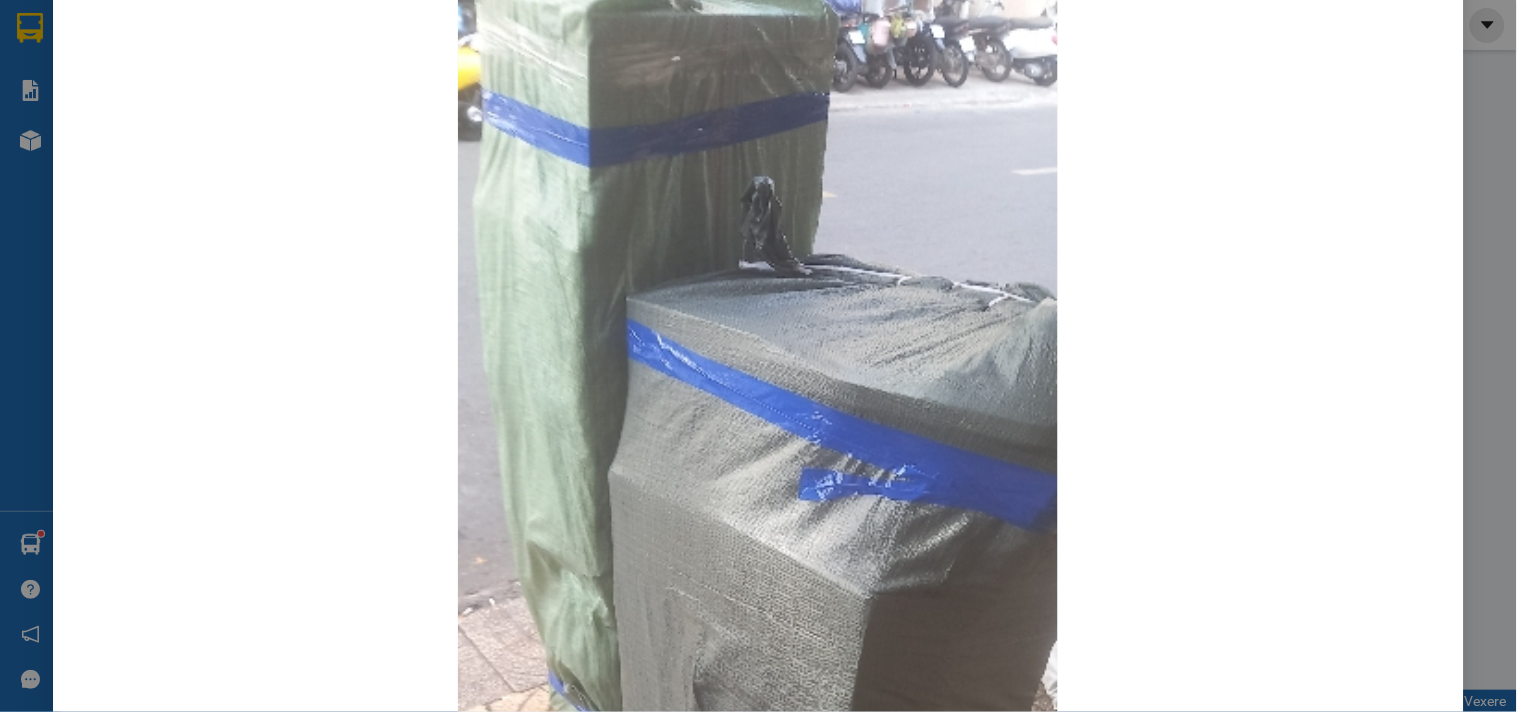 scroll, scrollTop: 0, scrollLeft: 0, axis: both 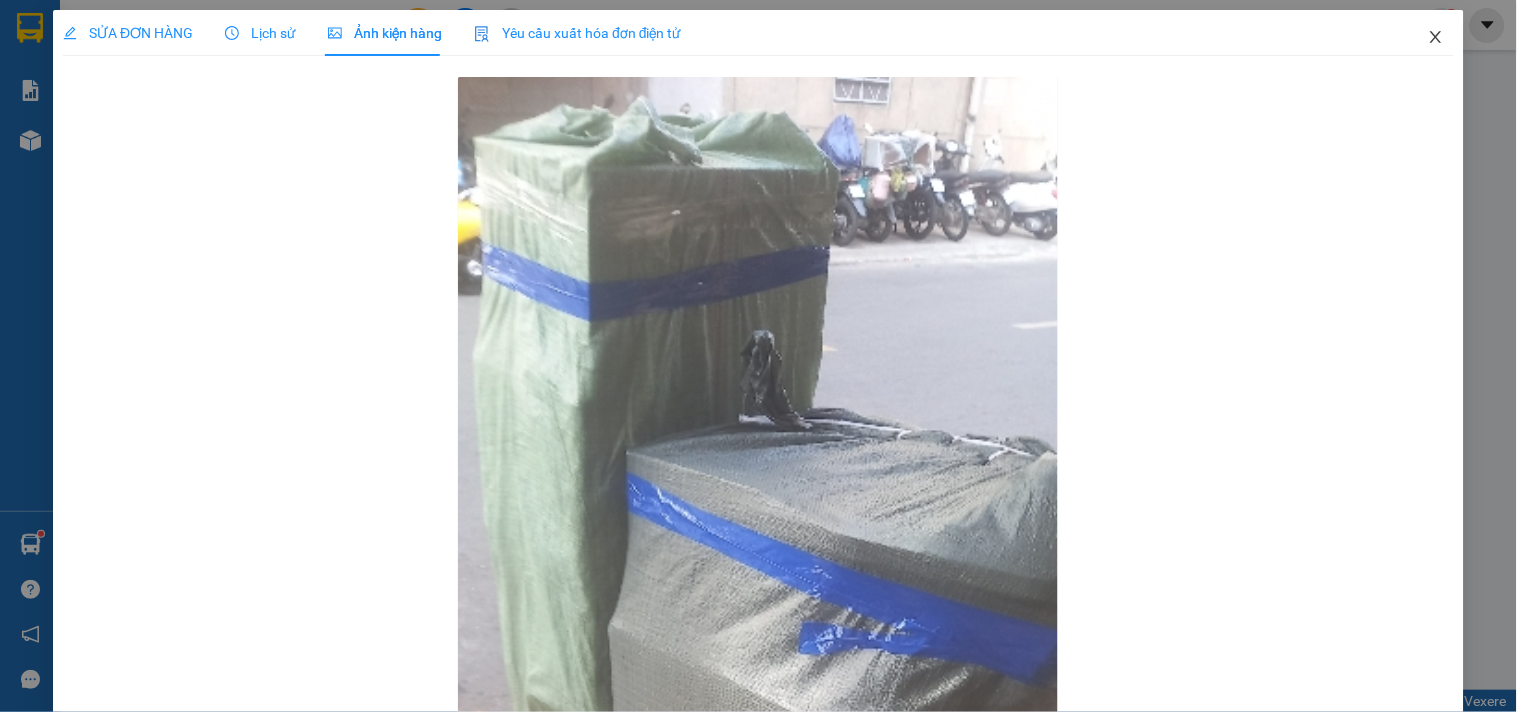 click 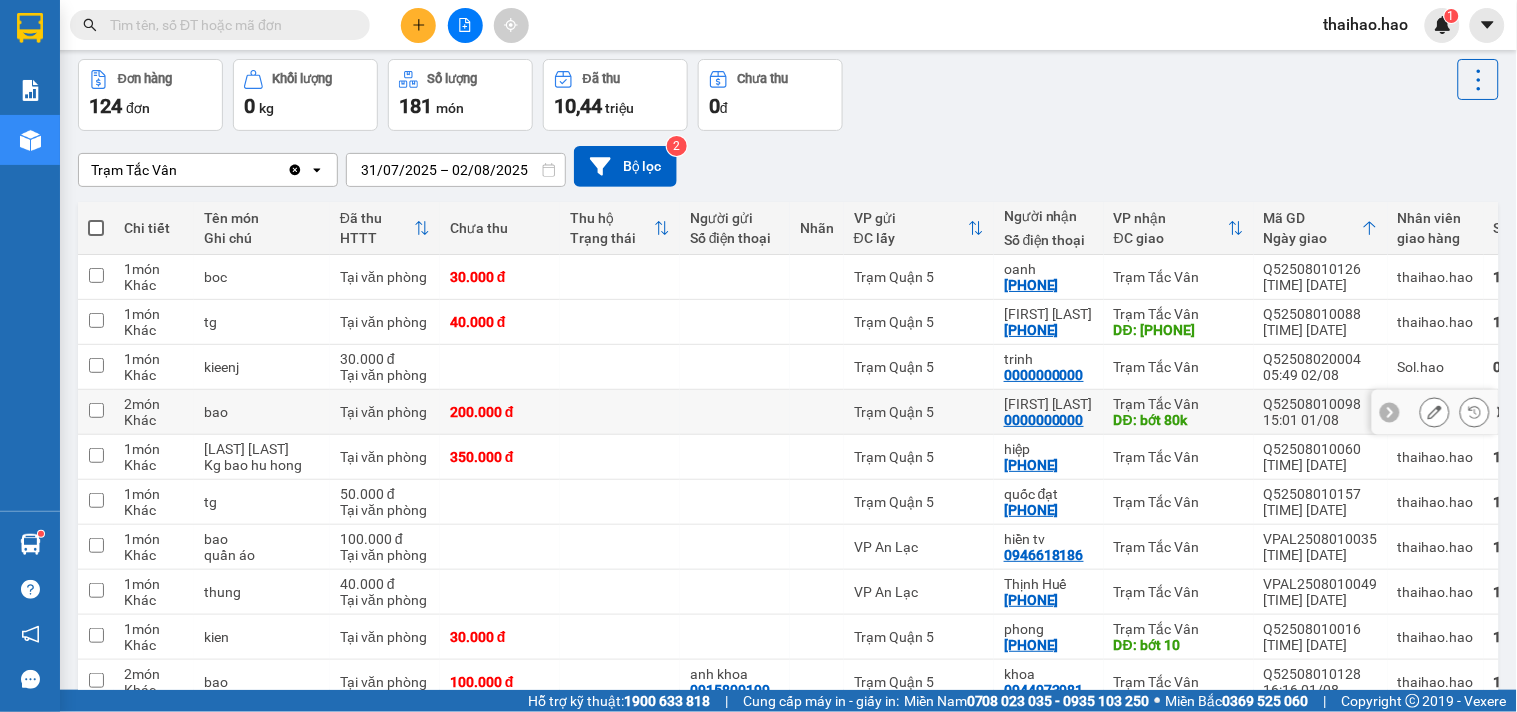 scroll, scrollTop: 111, scrollLeft: 0, axis: vertical 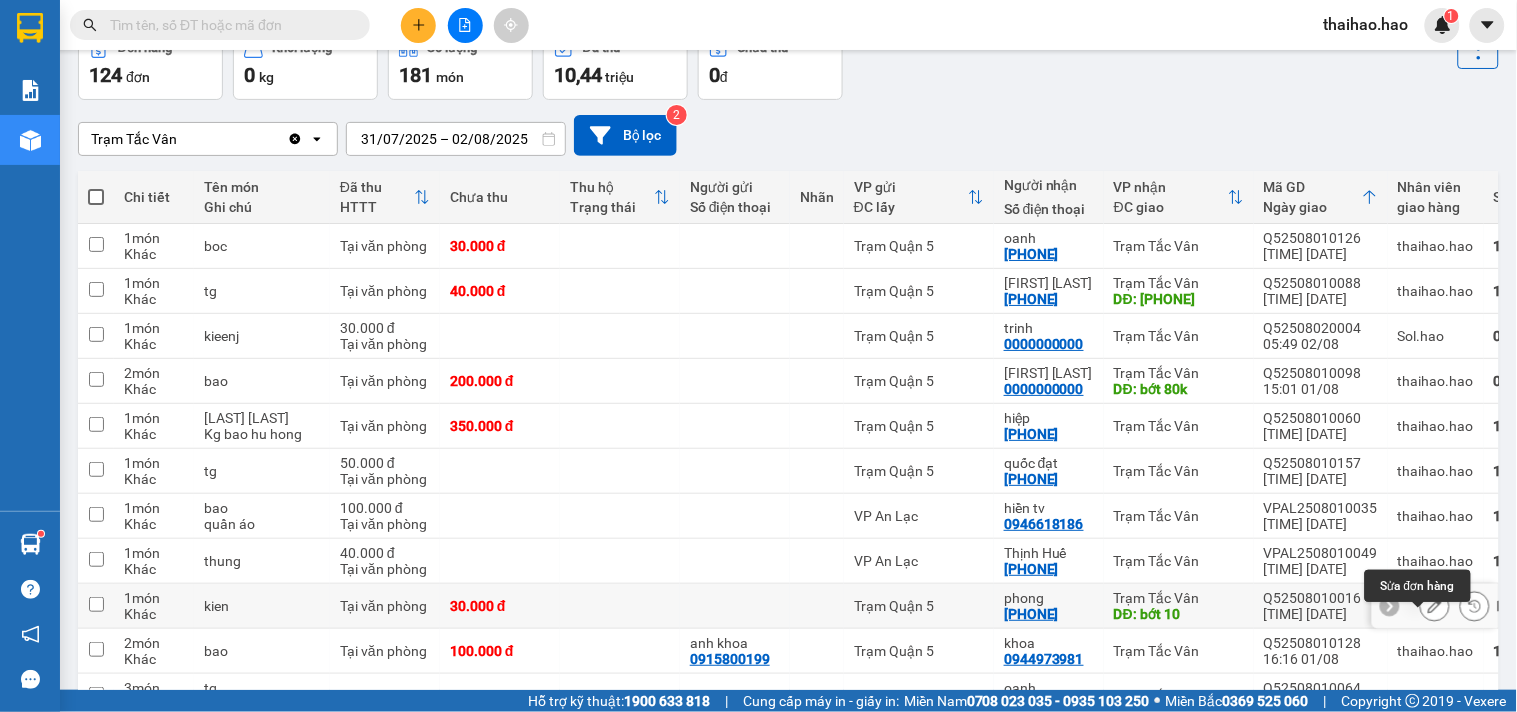click 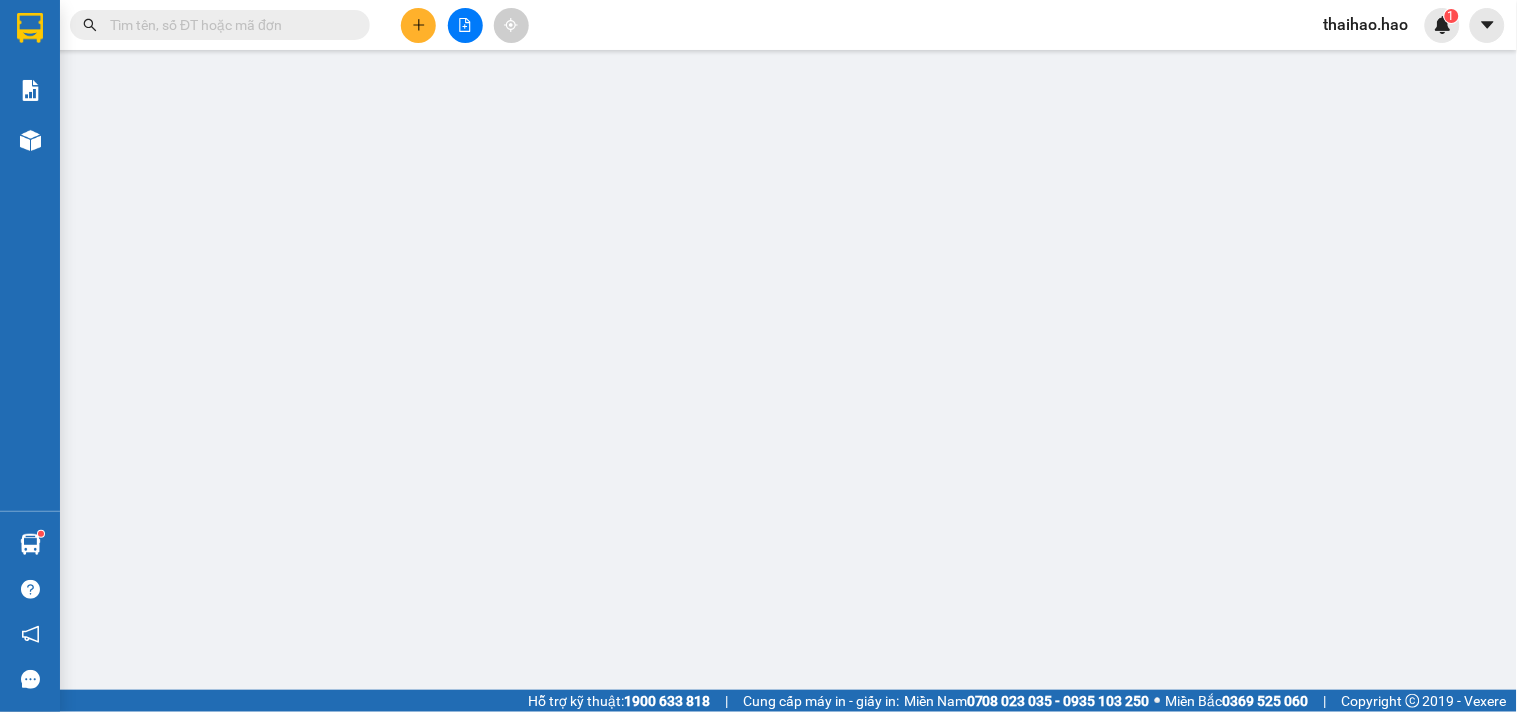 type on "[PHONE]" 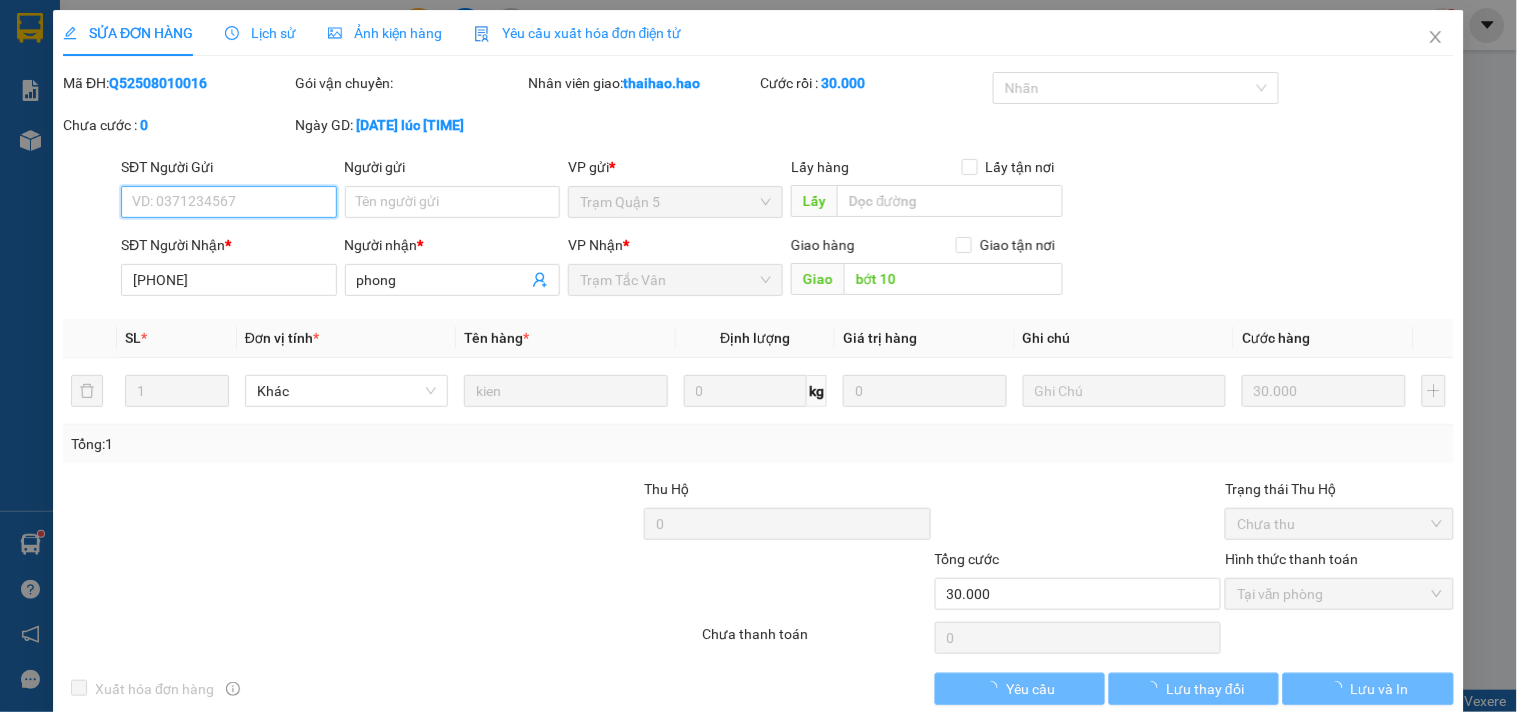 scroll, scrollTop: 0, scrollLeft: 0, axis: both 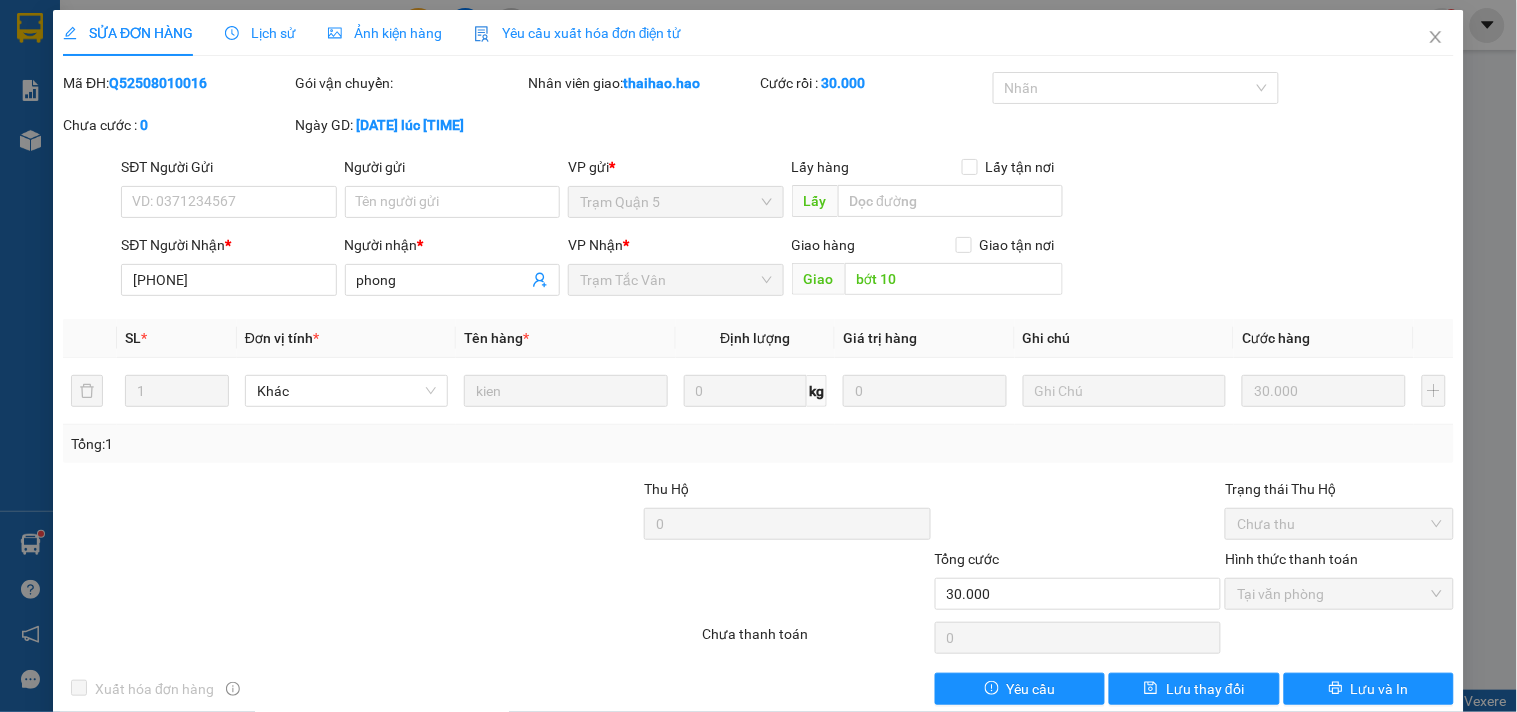 click on "Ảnh kiện hàng" at bounding box center (385, 33) 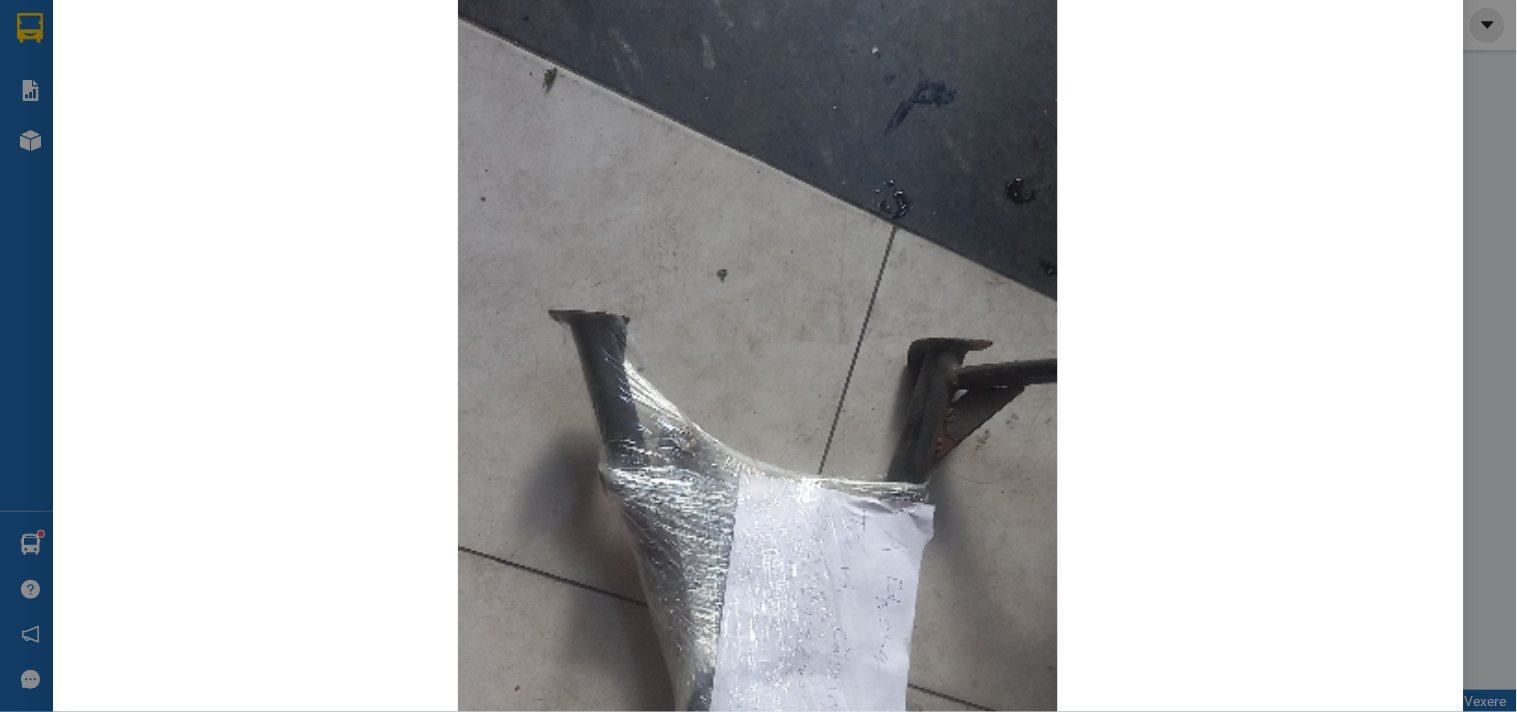 scroll, scrollTop: 0, scrollLeft: 0, axis: both 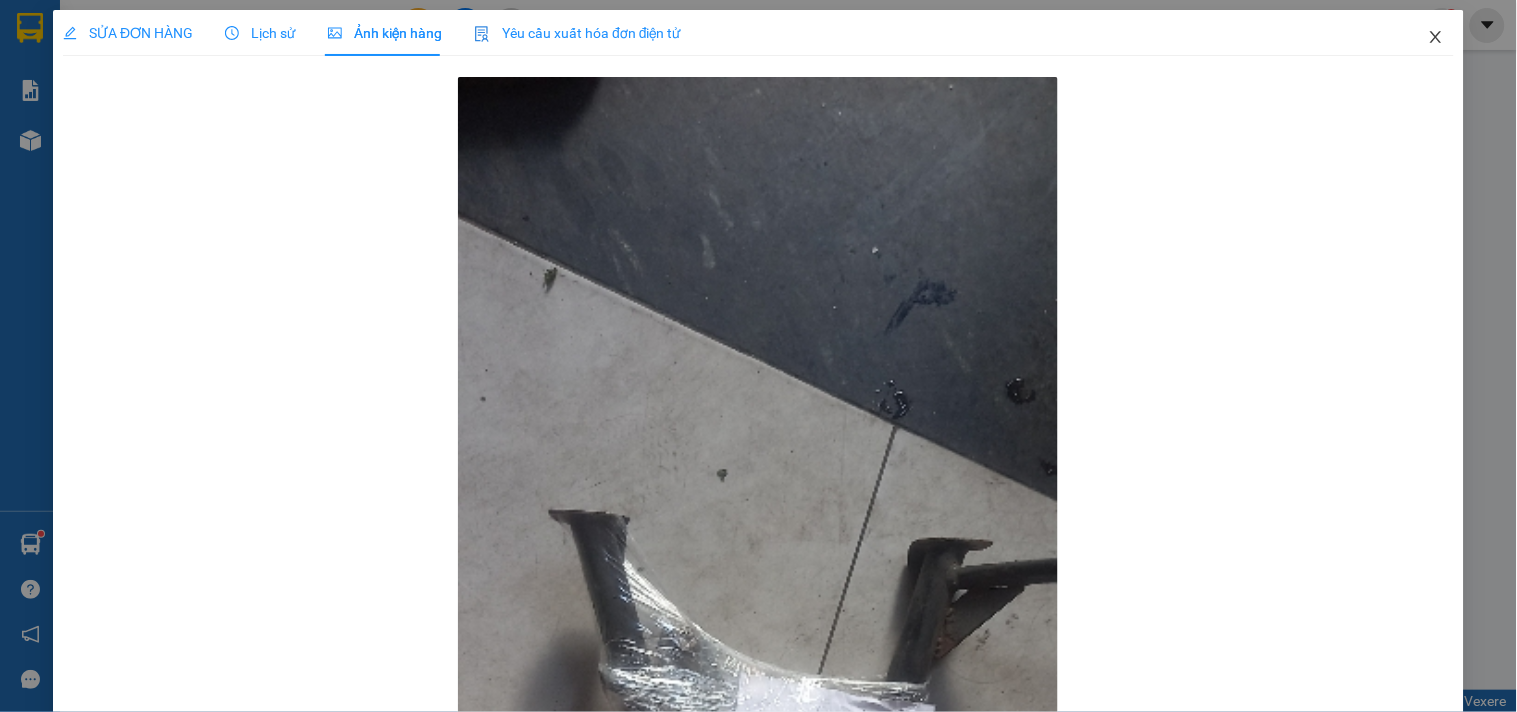 click at bounding box center [1436, 38] 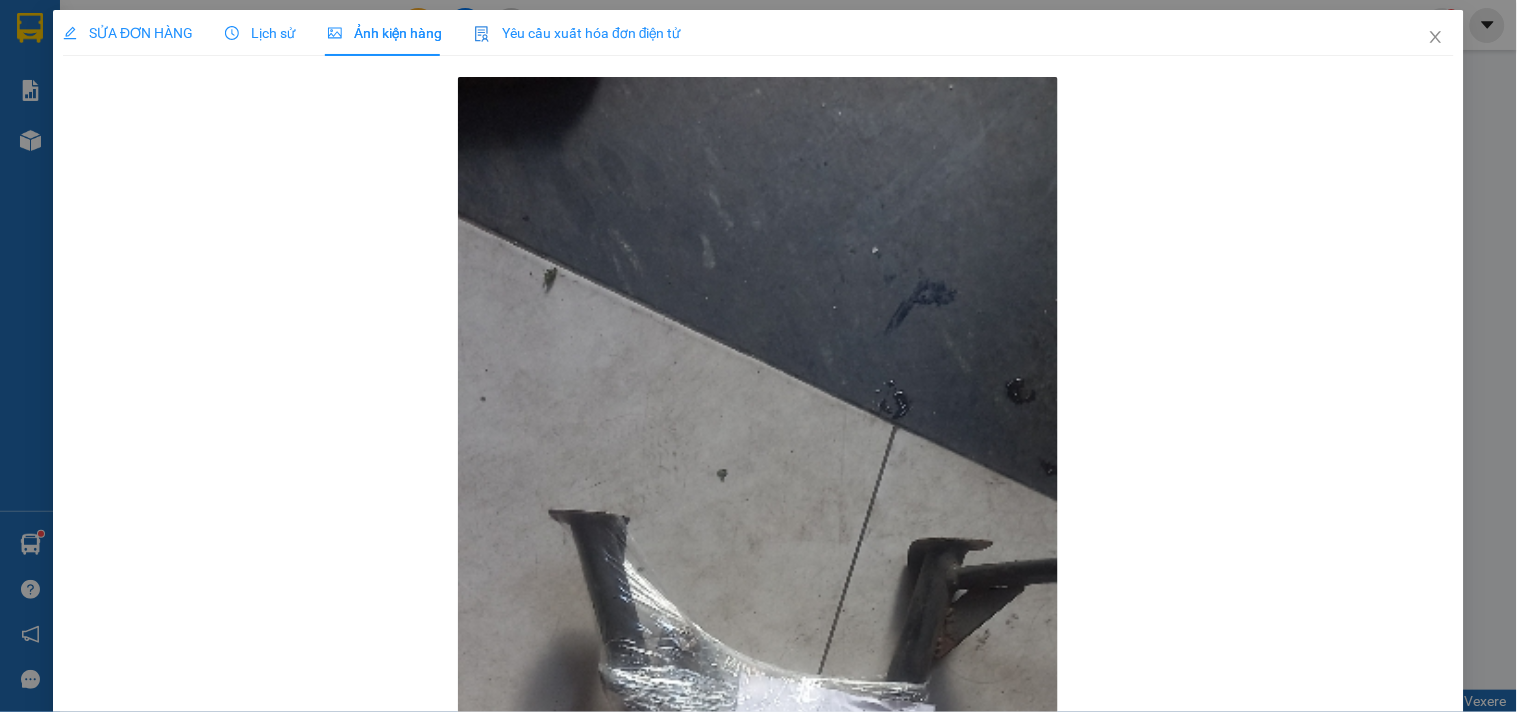 click on "thaihao.hao 1" at bounding box center [1384, 25] 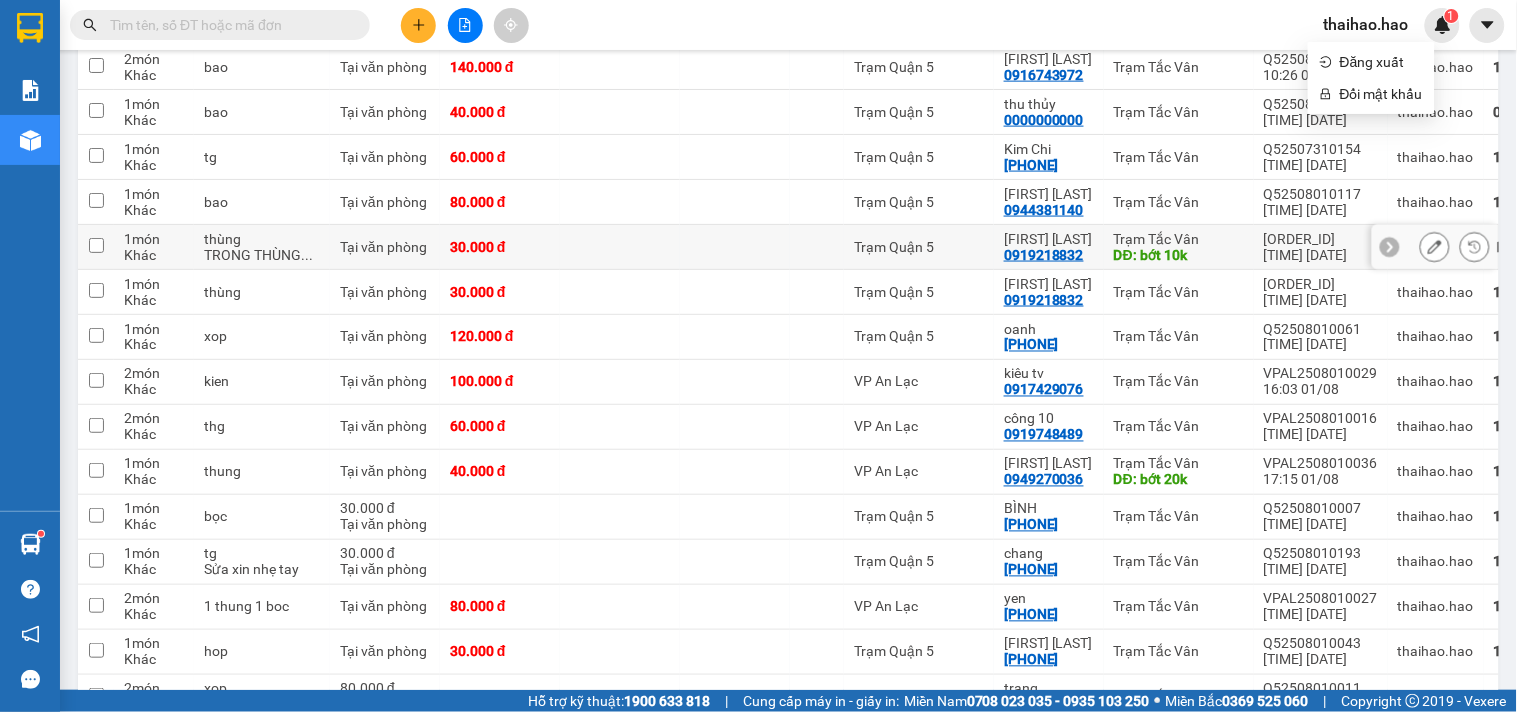 scroll, scrollTop: 1003, scrollLeft: 0, axis: vertical 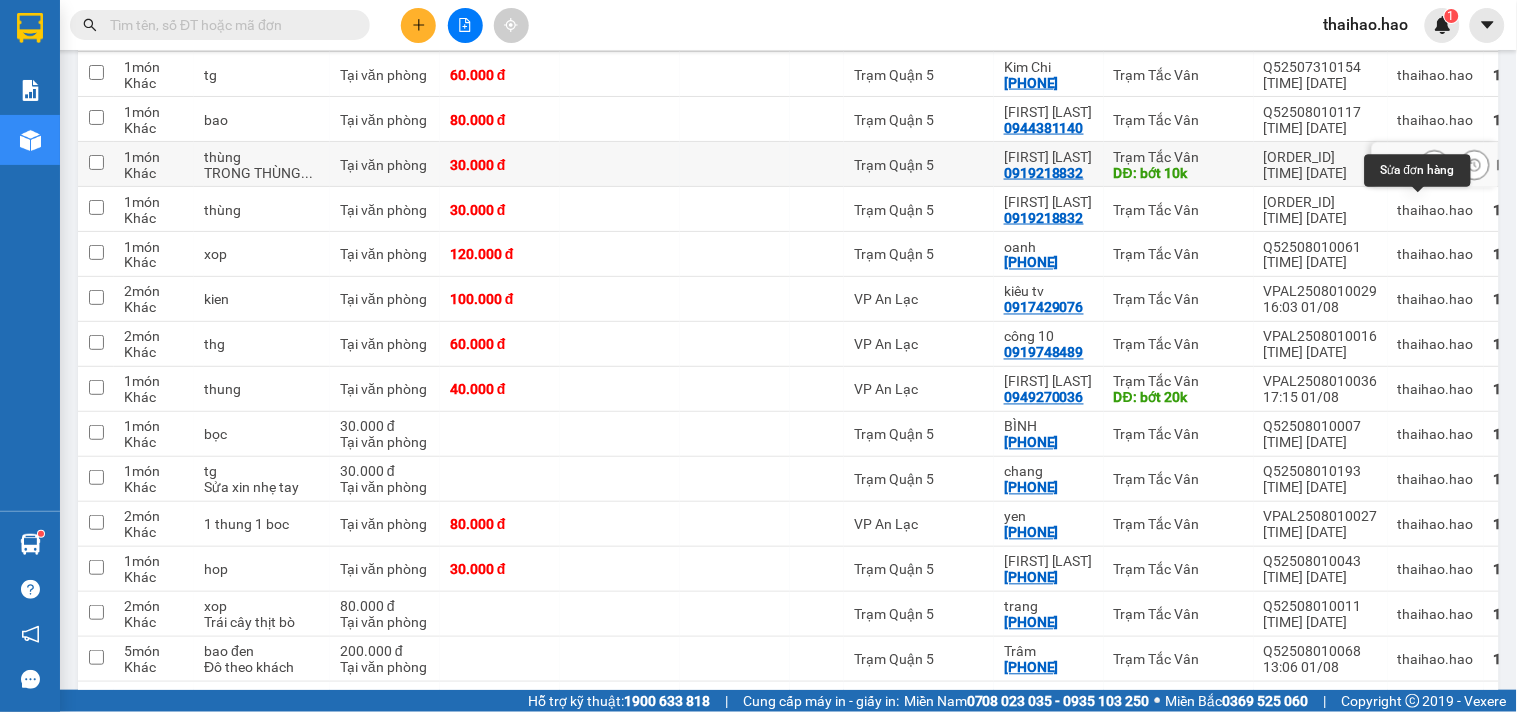click 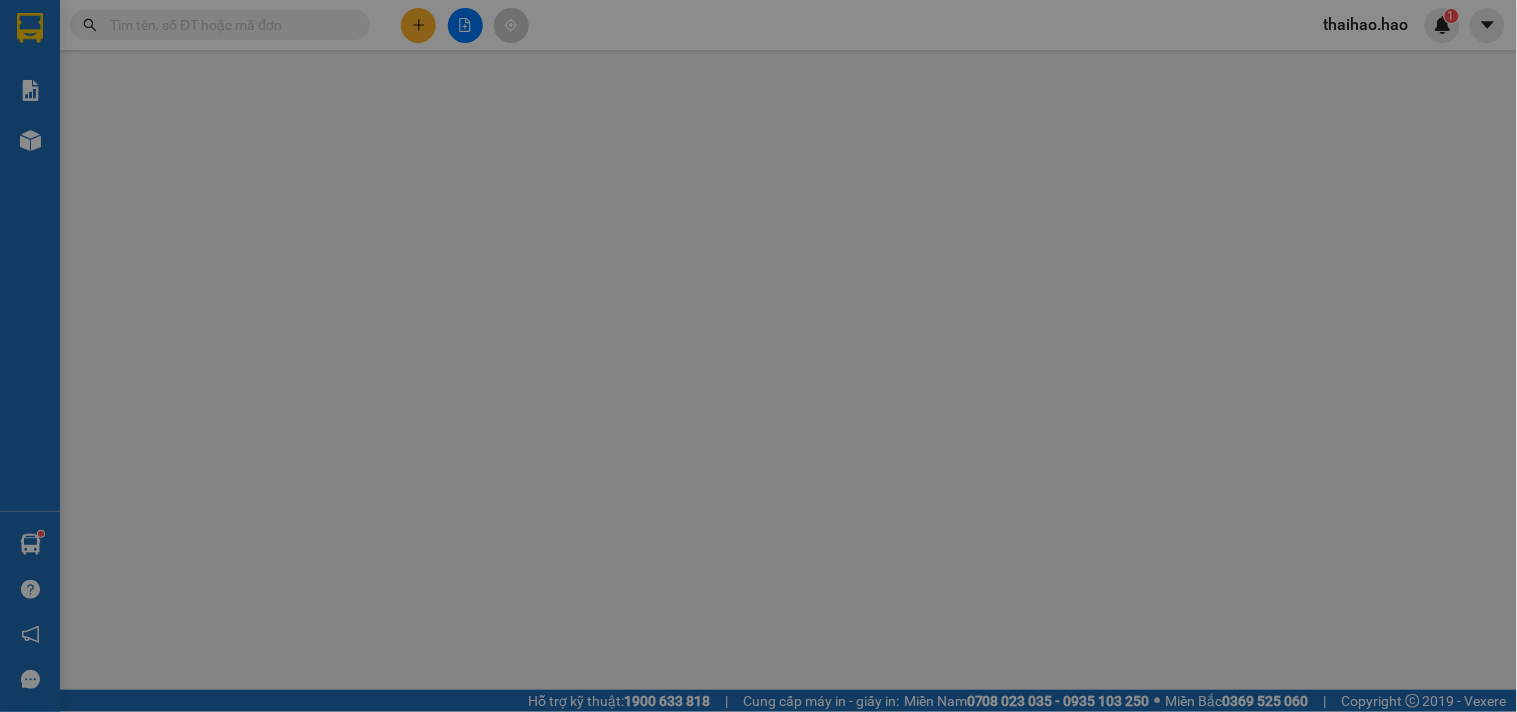 scroll, scrollTop: 0, scrollLeft: 0, axis: both 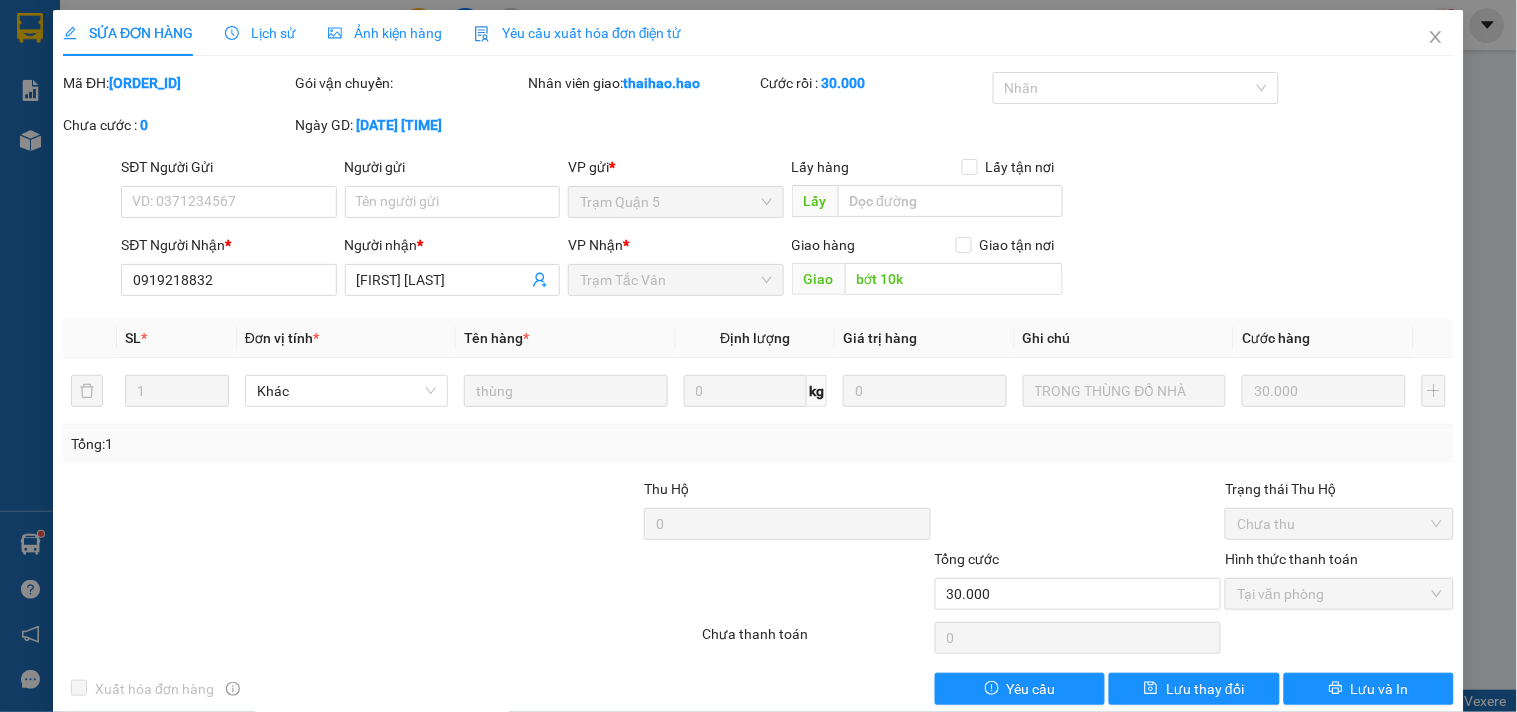 click on "Ảnh kiện hàng" at bounding box center (385, 33) 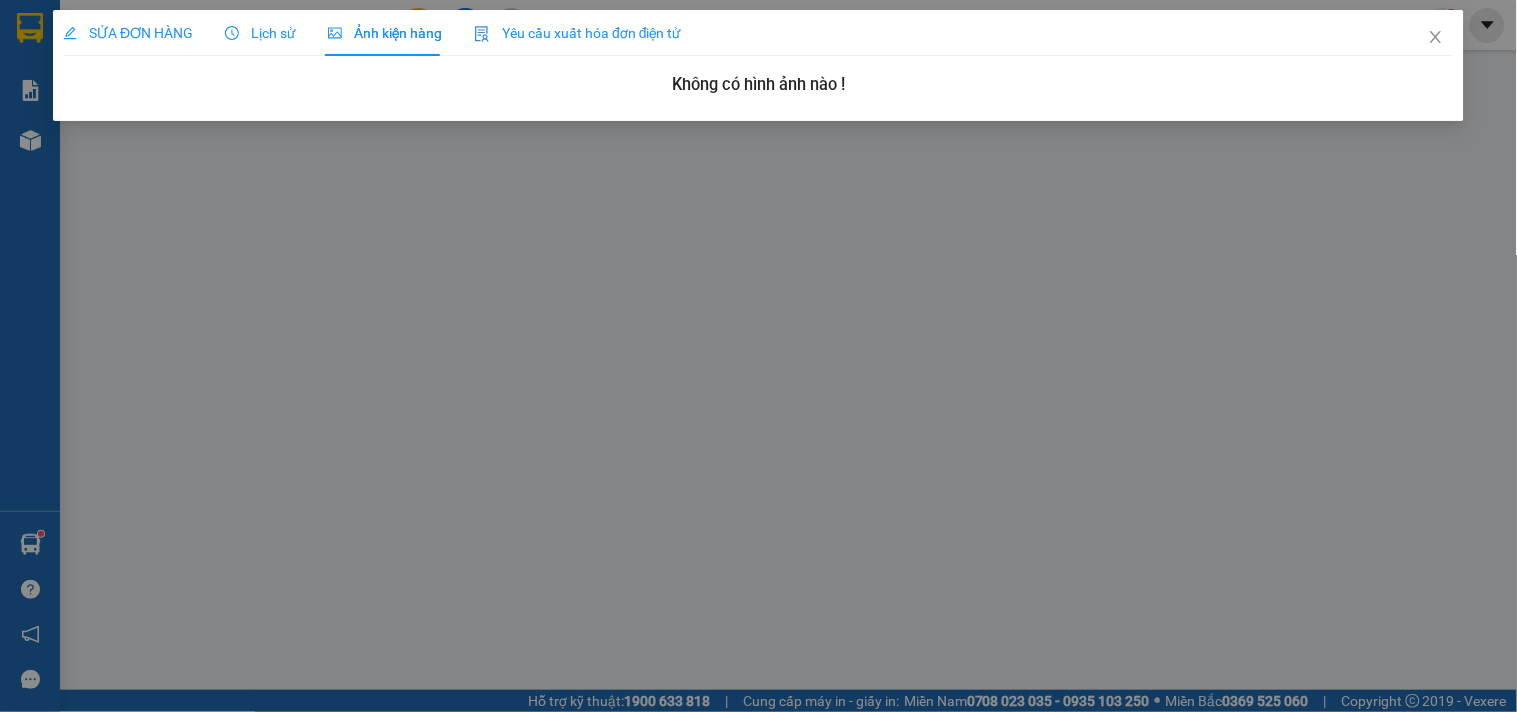 click on "Lịch sử" at bounding box center (260, 33) 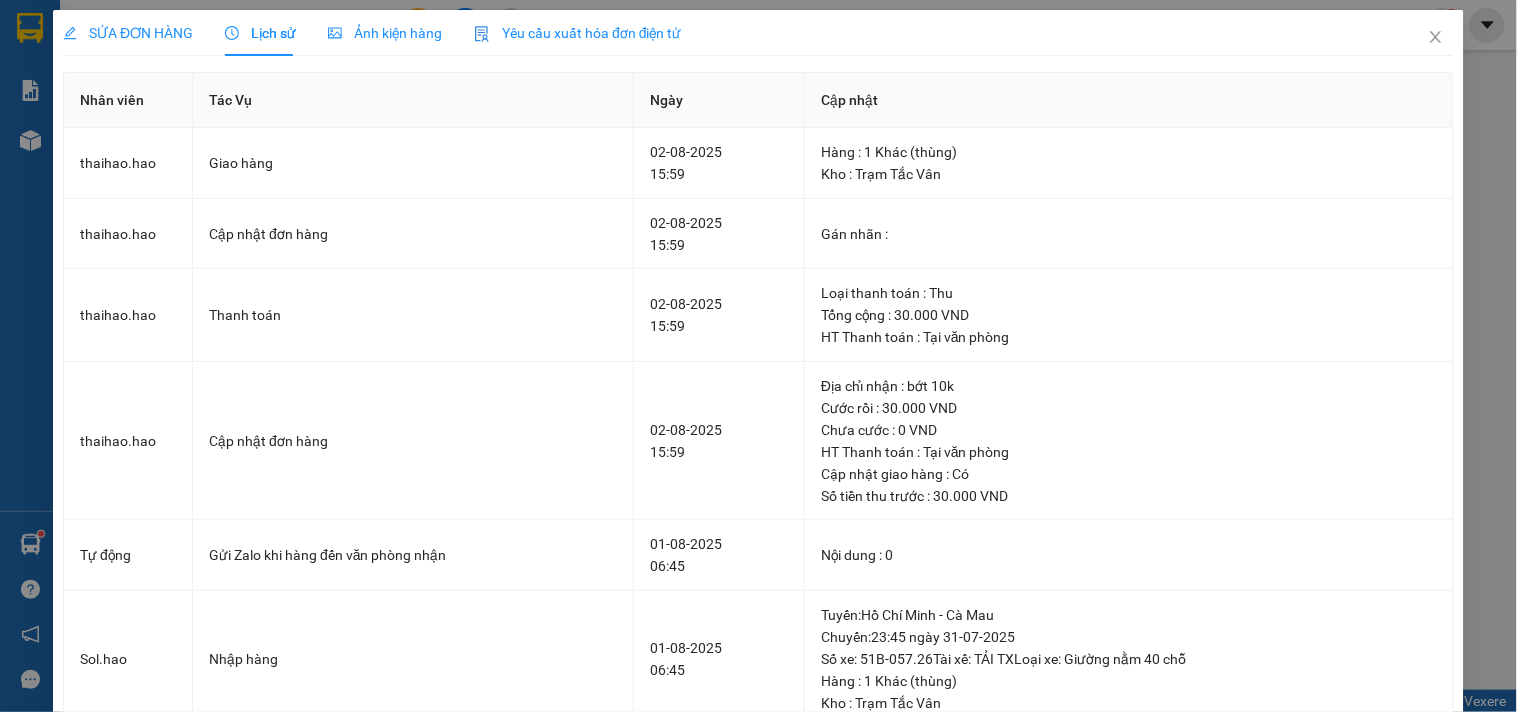click on "Ảnh kiện hàng" at bounding box center (385, 33) 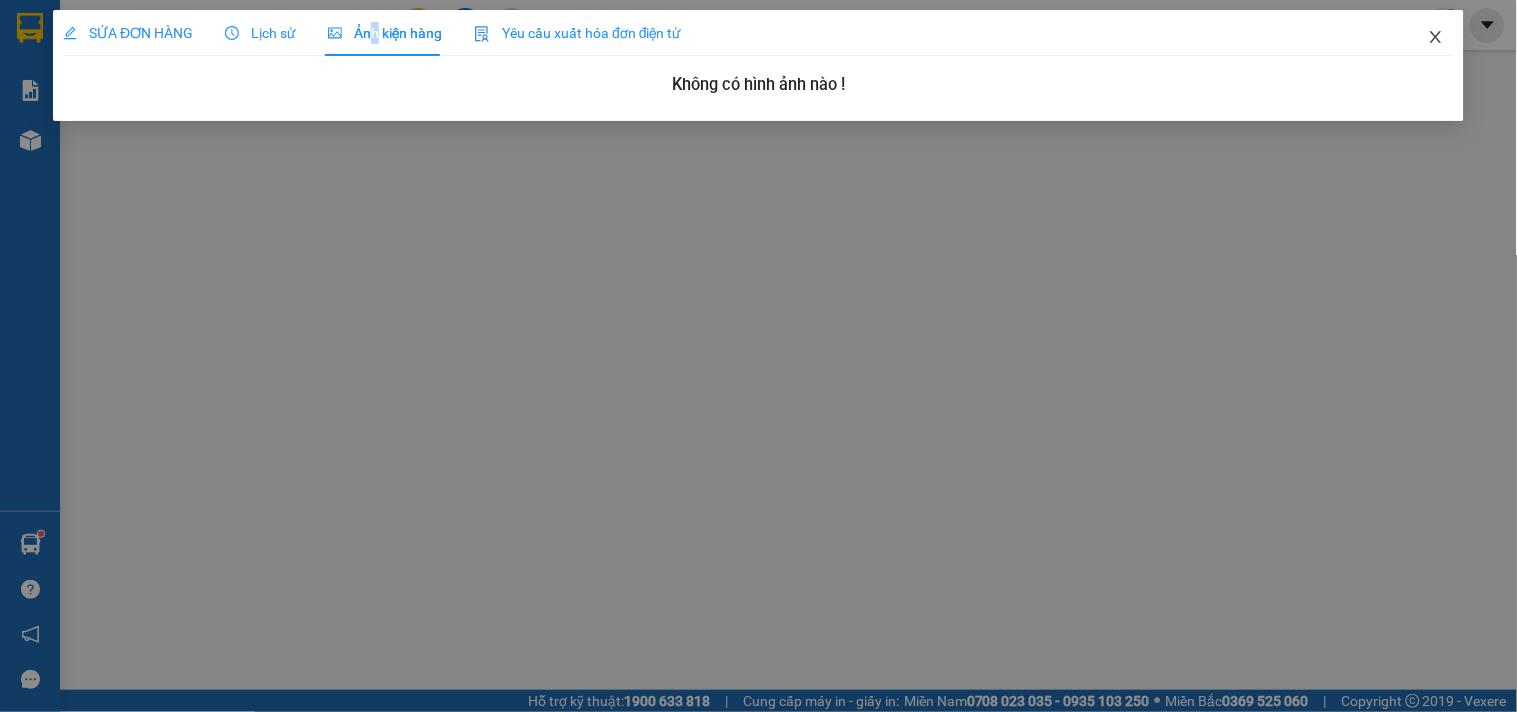 click 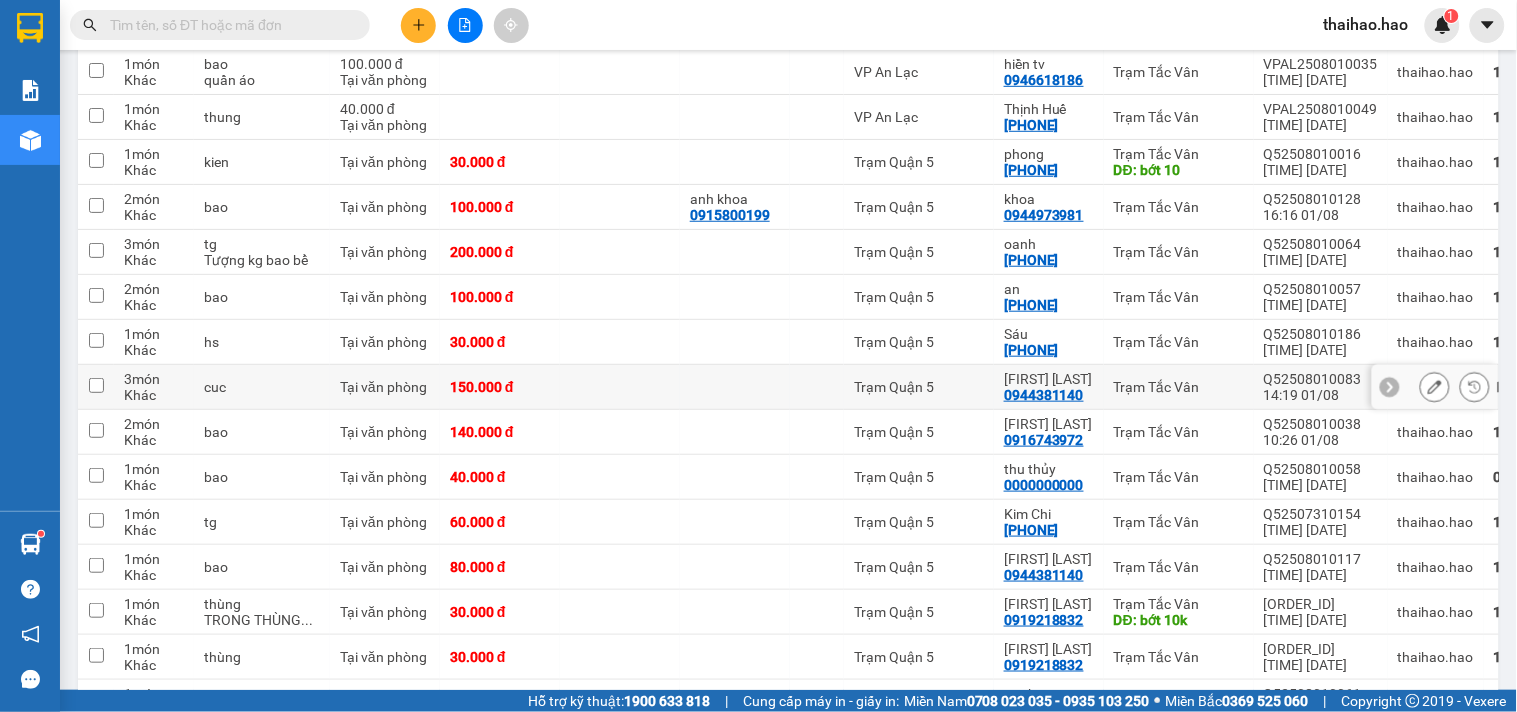 scroll, scrollTop: 1000, scrollLeft: 0, axis: vertical 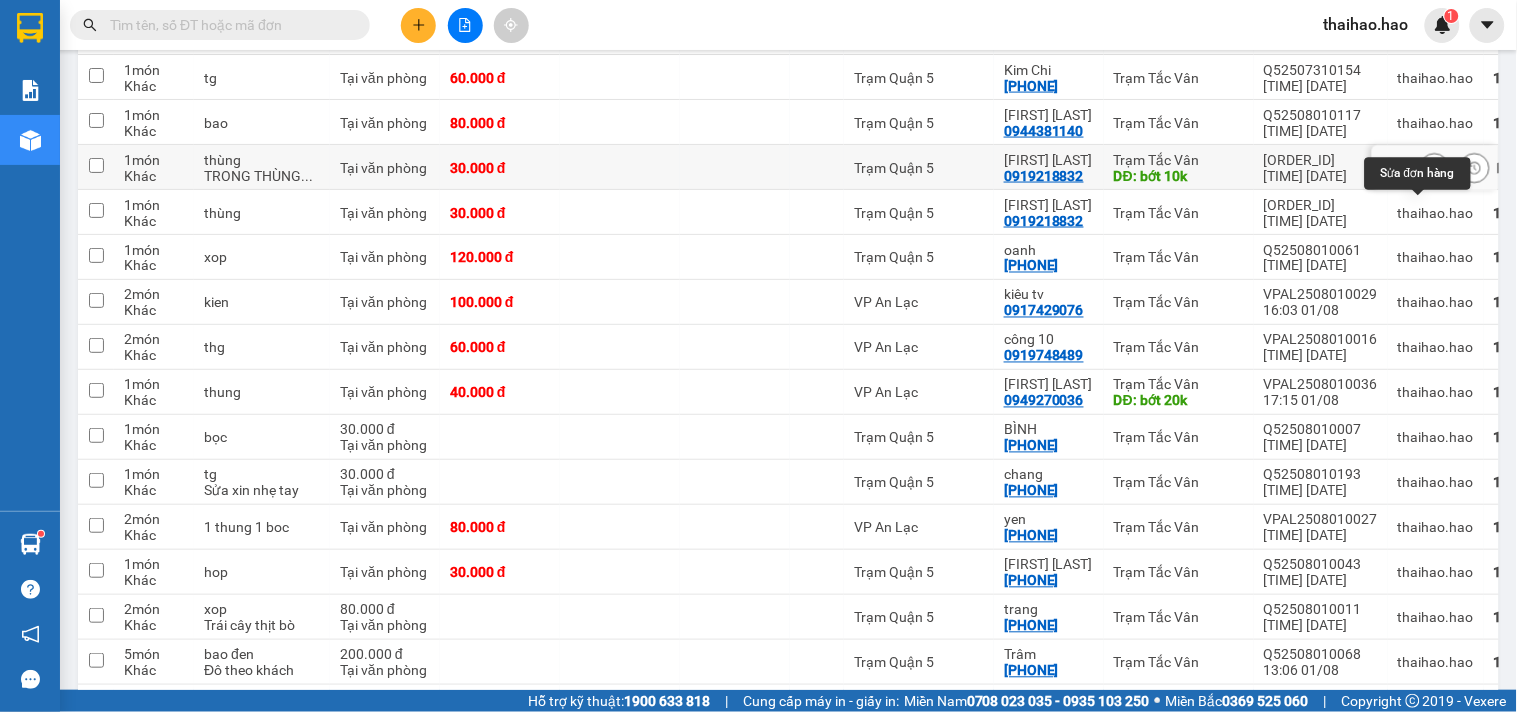 click 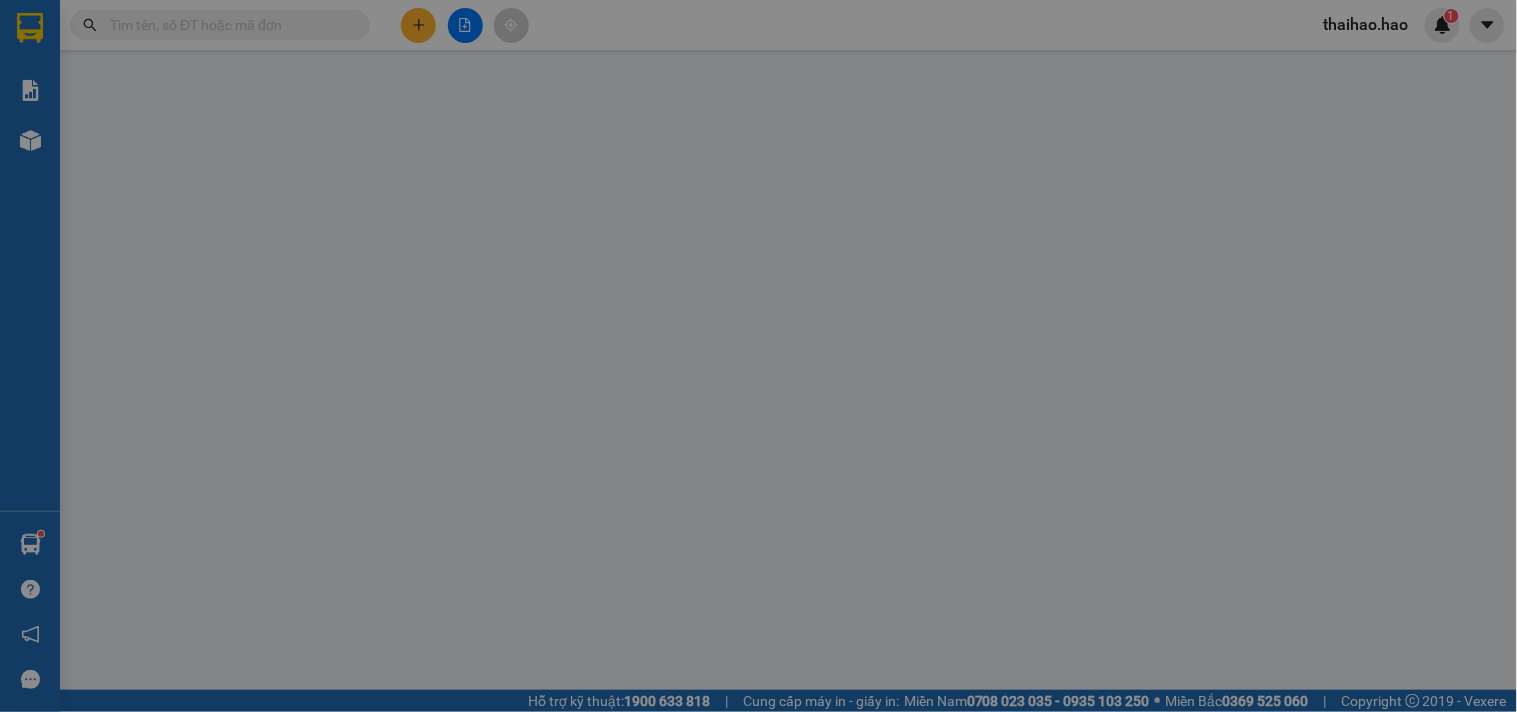 scroll, scrollTop: 0, scrollLeft: 0, axis: both 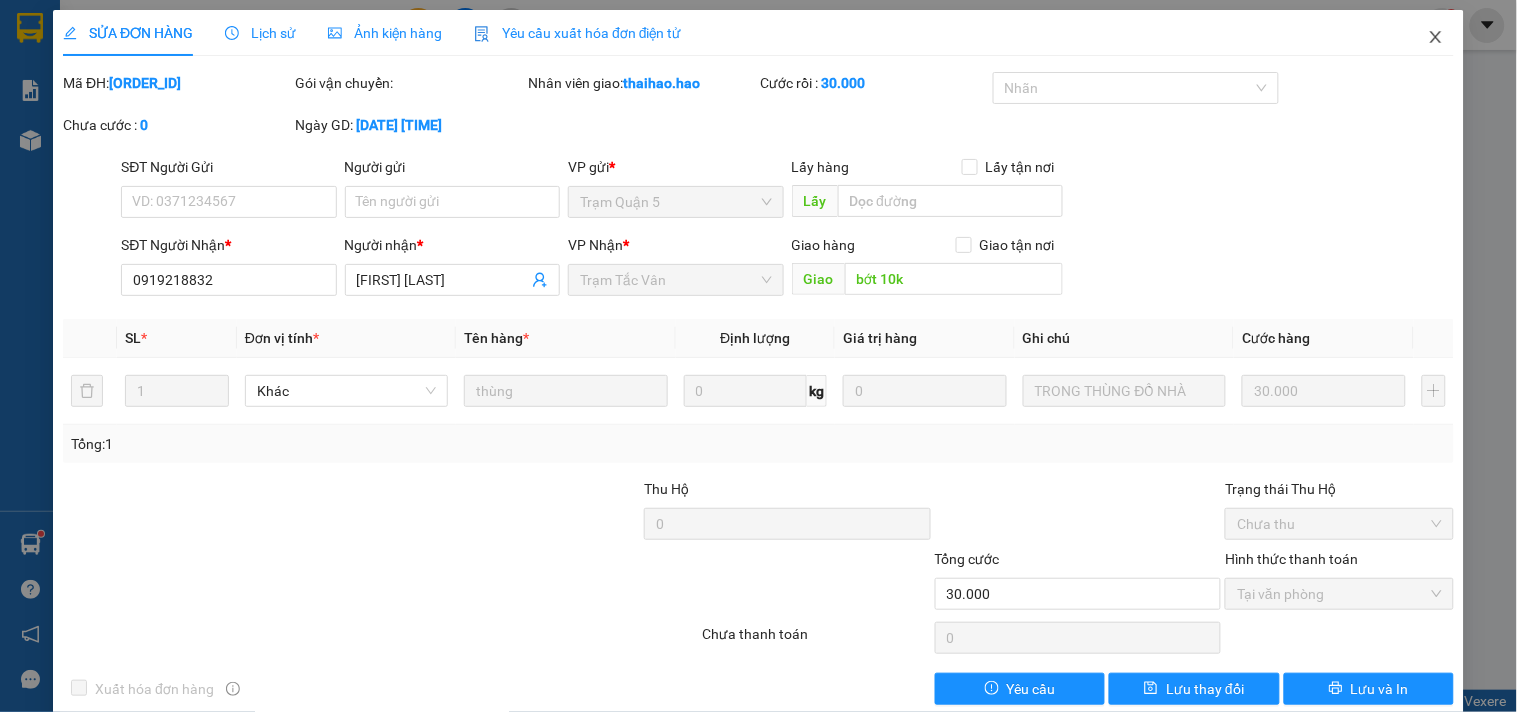 click 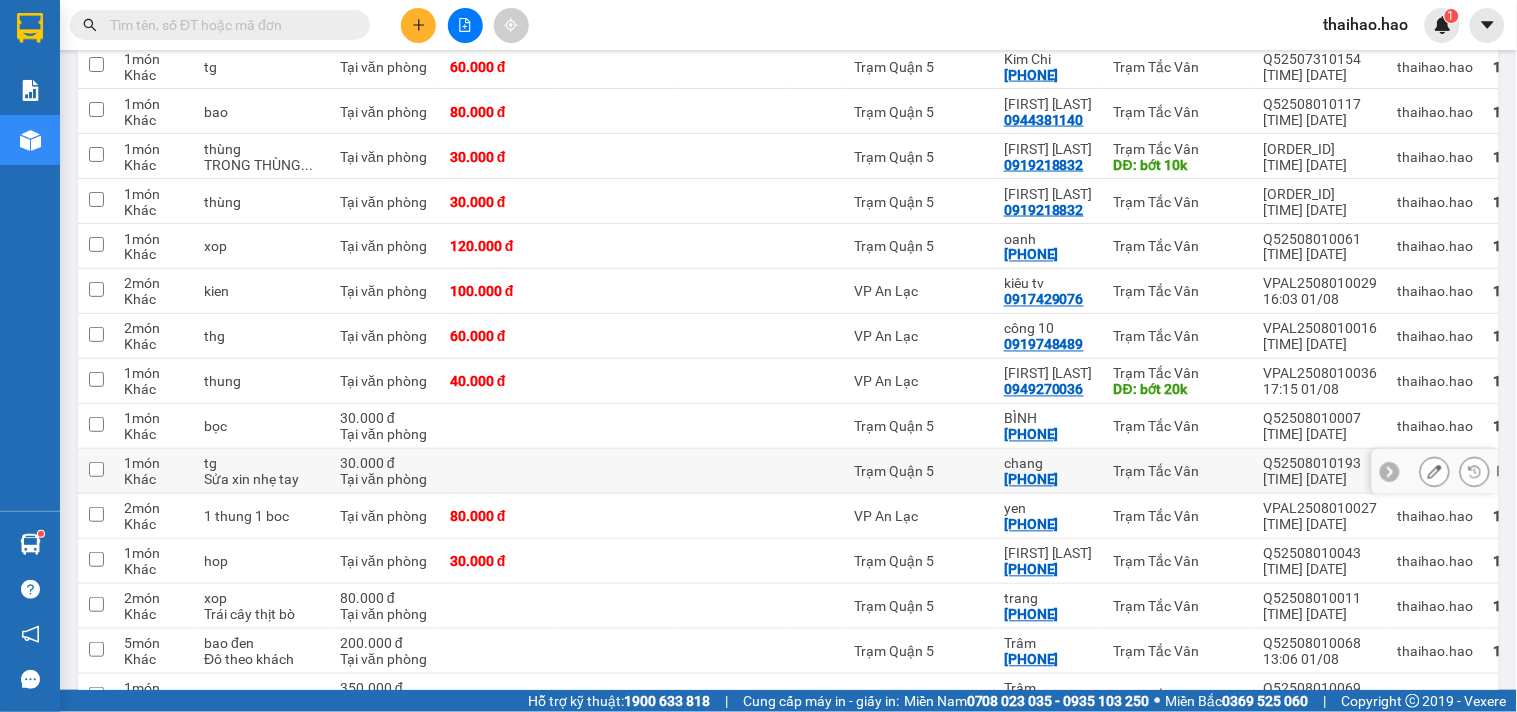 scroll, scrollTop: 1225, scrollLeft: 0, axis: vertical 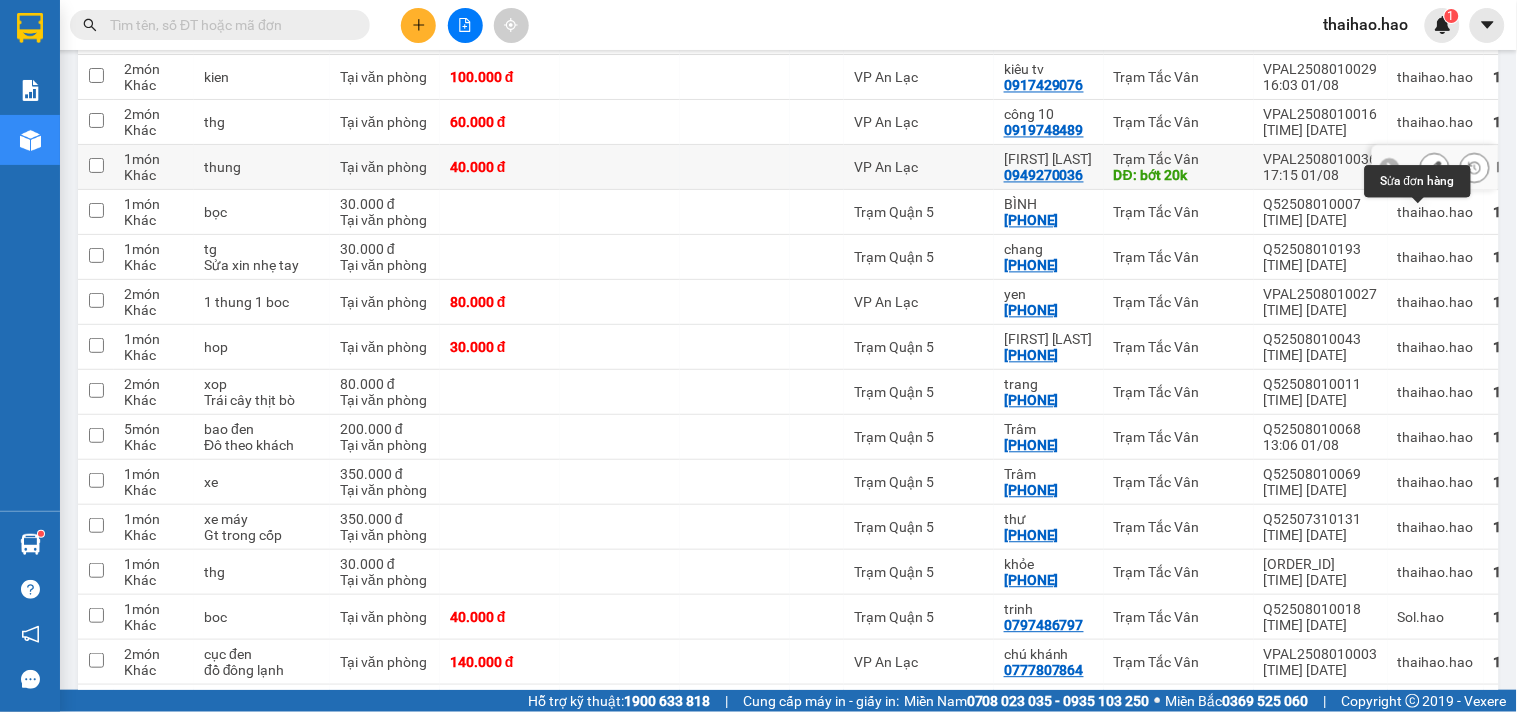 click 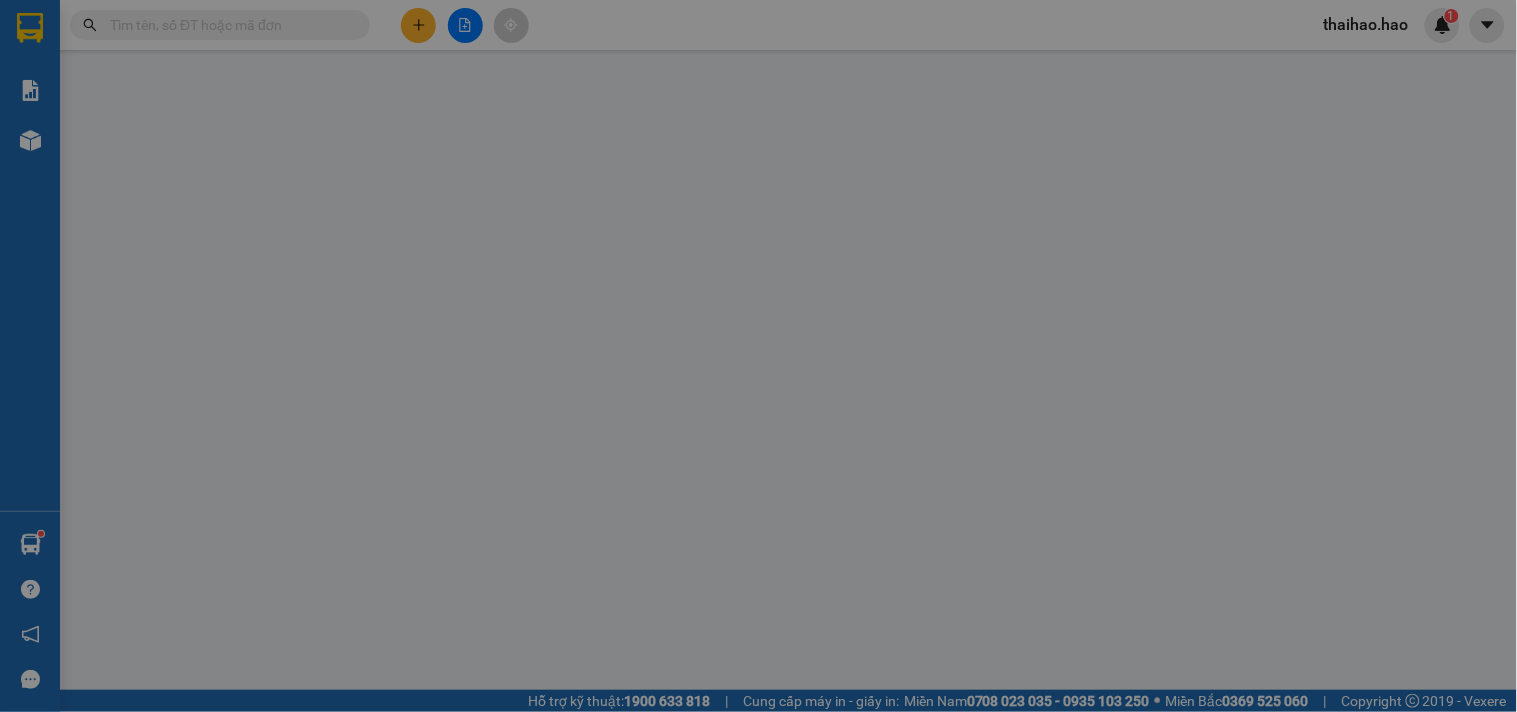 scroll, scrollTop: 0, scrollLeft: 0, axis: both 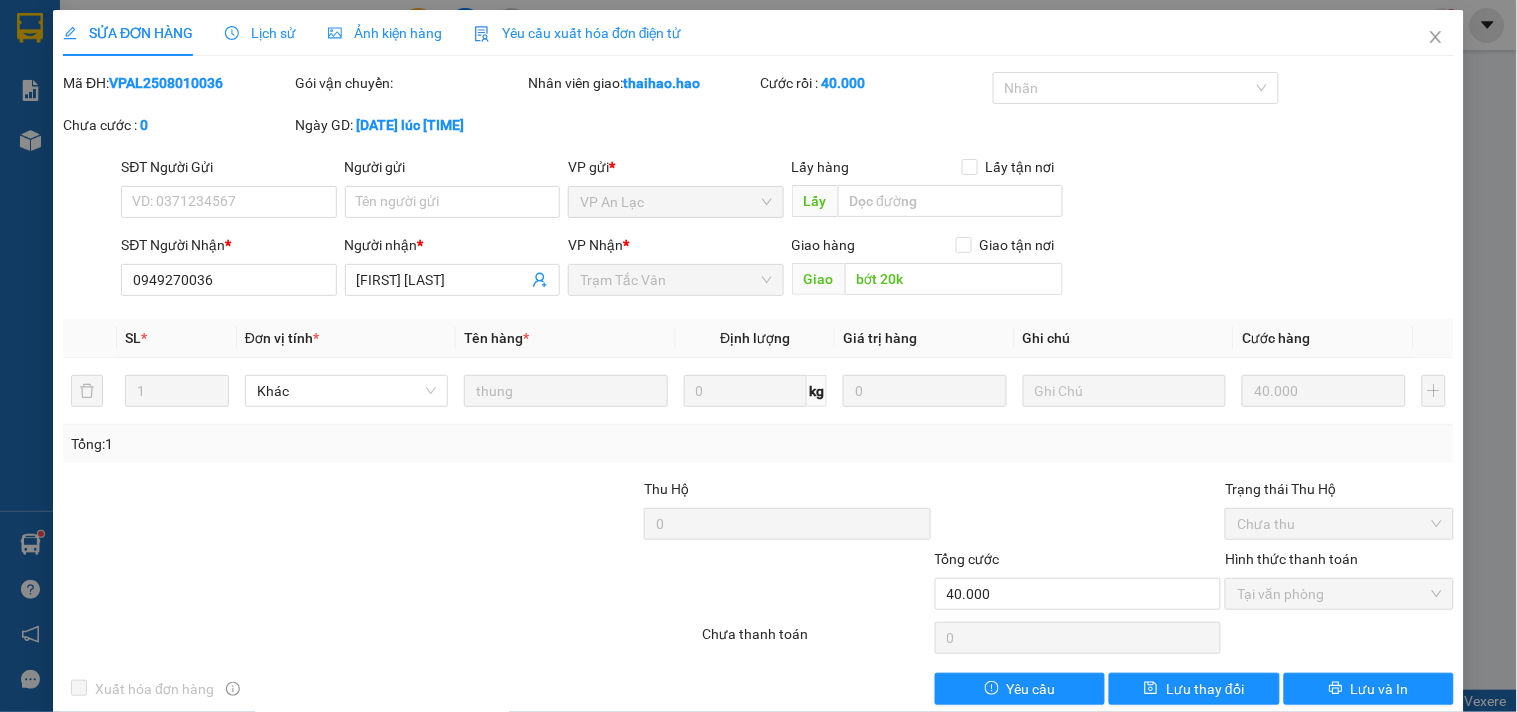 click on "Ảnh kiện hàng" at bounding box center (385, 33) 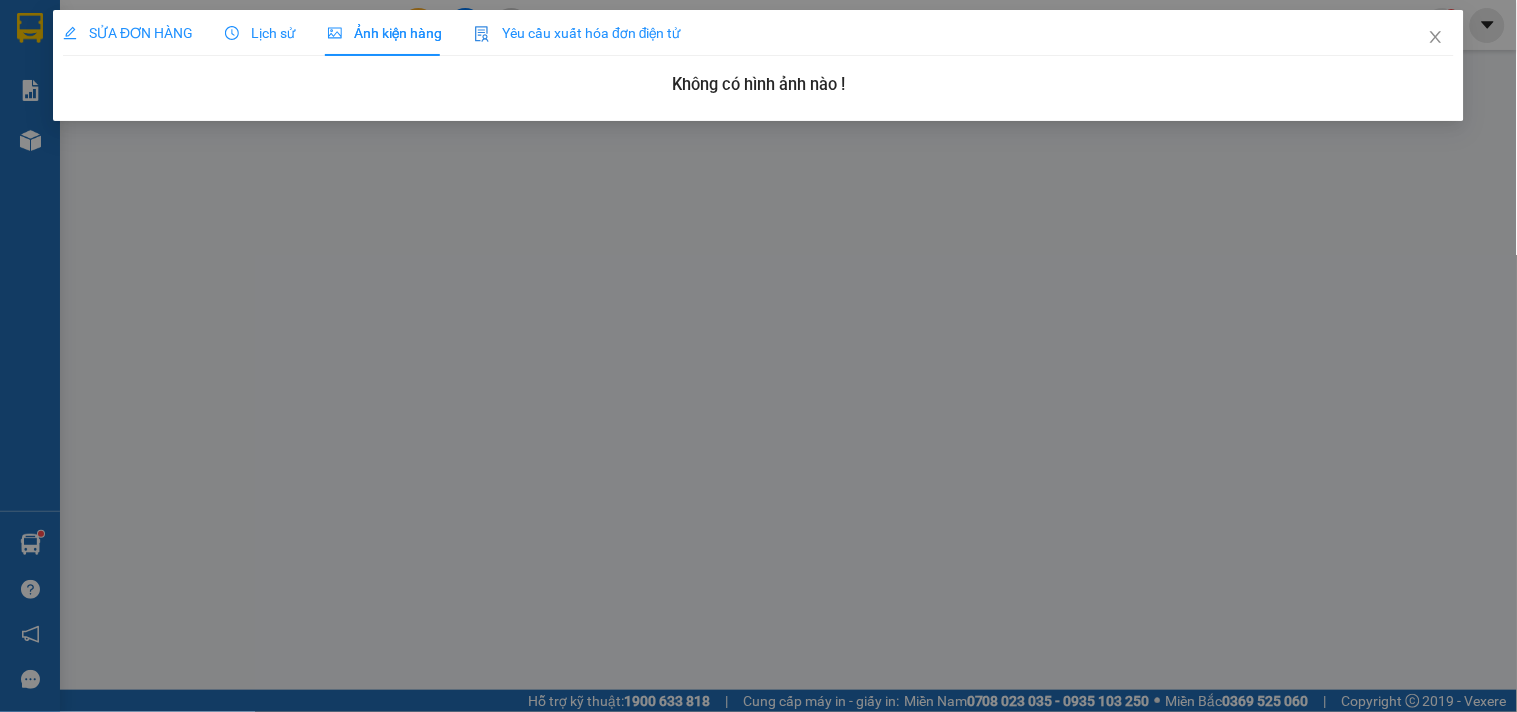 click on "SỬA ĐƠN HÀNG" at bounding box center [128, 33] 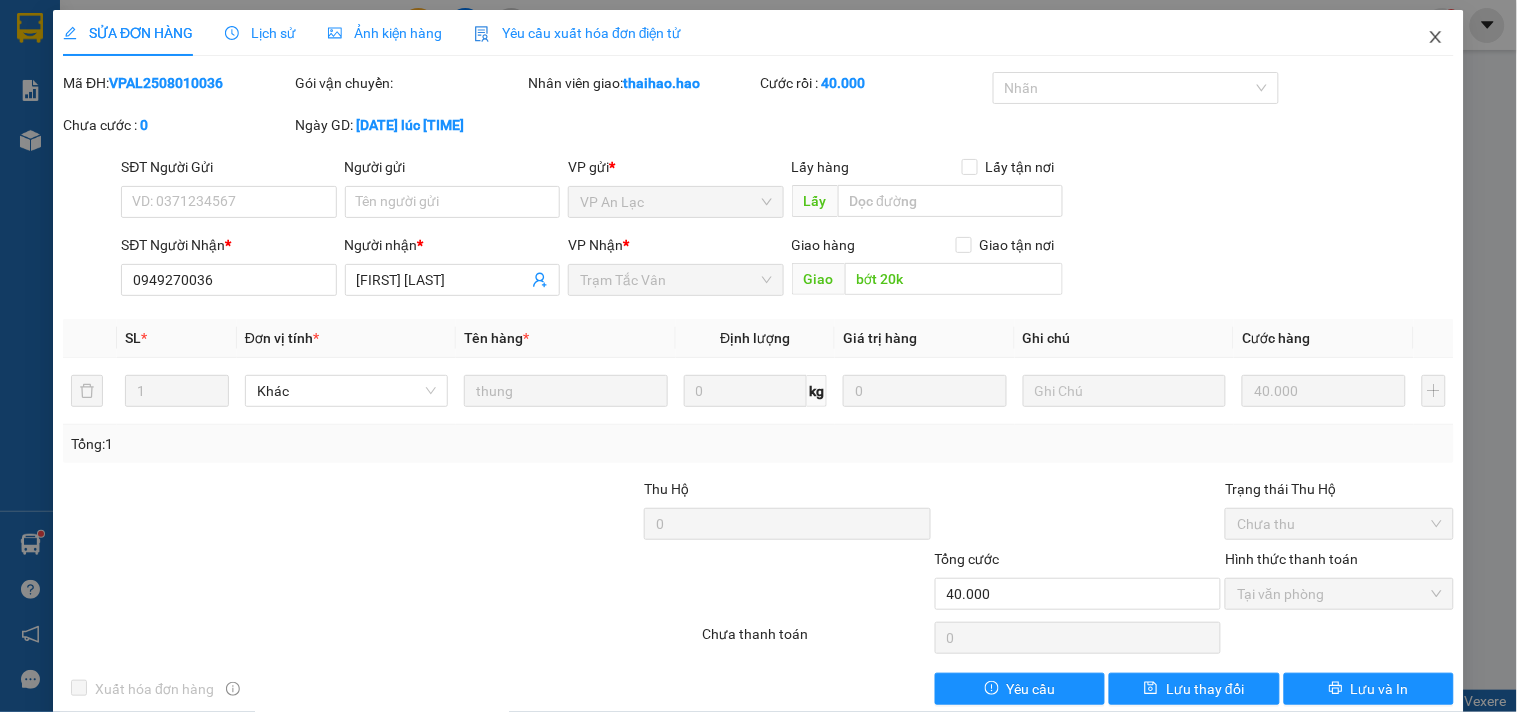 click 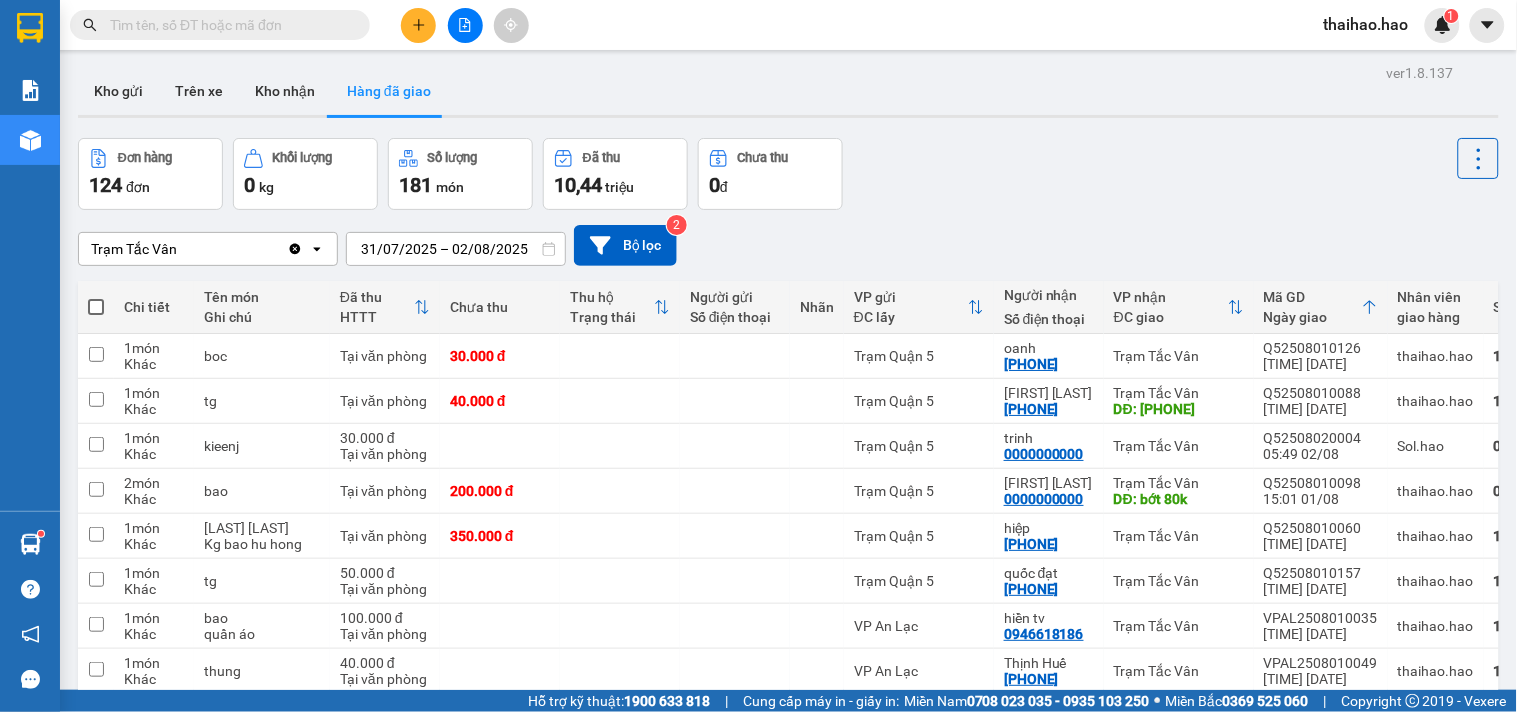scroll, scrollTop: 0, scrollLeft: 0, axis: both 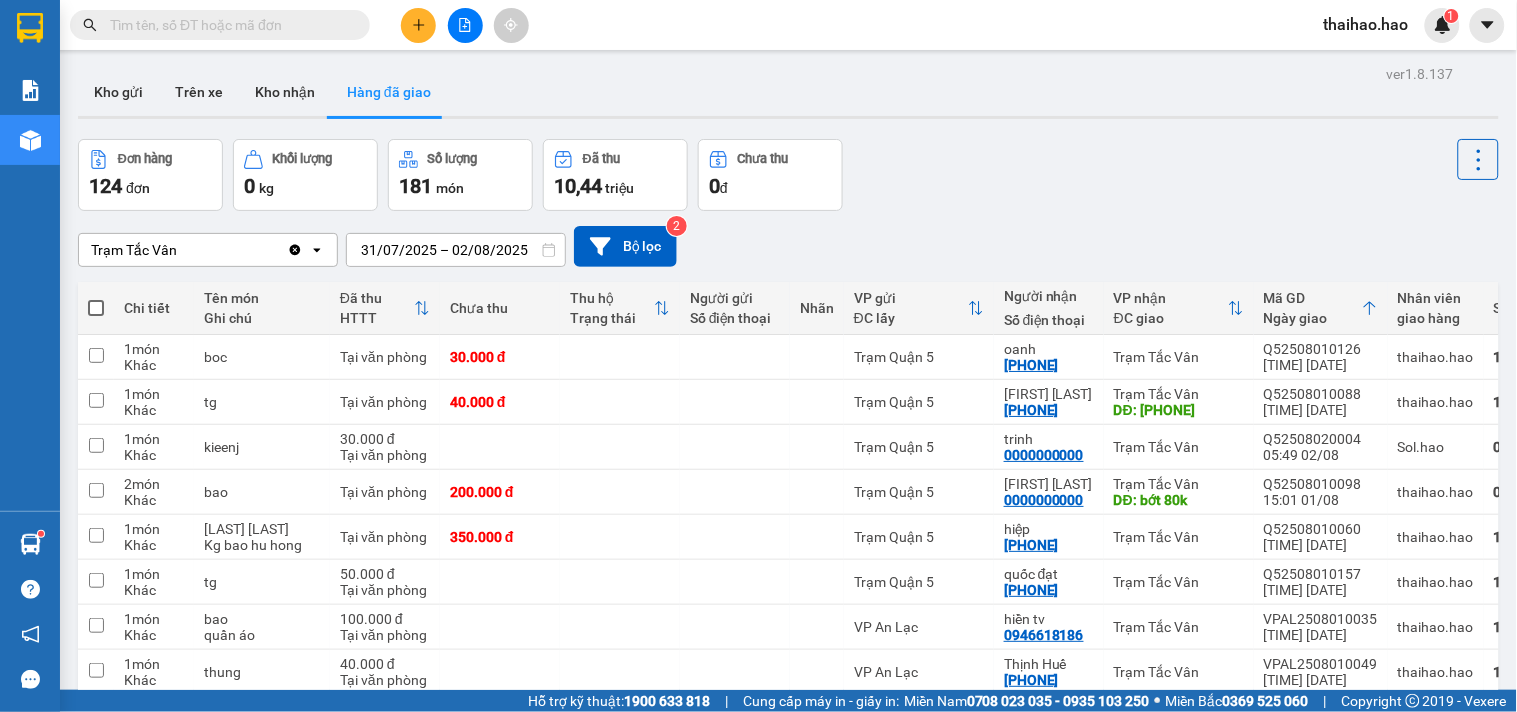 click on "ver  1.8.137 Kho gửi Trên xe Kho nhận Hàng đã giao Đơn hàng 124 đơn Khối lượng 0 kg Số lượng 181 món Đã thu 10,44   triệu Chưa thu 0  đ Trạm Tắc Vân Clear value open [DATE] – [DATE] Press the down arrow key to interact with the calendar and select a date. Press the escape button to close the calendar. Selected date range is from [DATE] to [DATE]. Bộ lọc 2 Chi tiết Tên món Ghi chú Đã thu HTTT Chưa thu Thu hộ Trạng thái Người gửi Số điện thoại Nhãn VP gửi ĐC lấy Người nhận Số điện thoại VP nhận ĐC giao Mã GD Ngày giao Nhân viên giao hàng SMS Biển số xe 1  món Khác boc Tại văn phòng 30.000 đ Trạm Quận 5 [LAST] [PHONE] Trạm Tắc Vân [ORDER_ID] [TIME] [DATE] [FIRST] [LAST] 1 51B-501.55 1  món Khác tg Tại văn phòng 40.000 đ Trạm Quận 5 [FIRST] [LAST] [PHONE] Trạm Tắc Vân DĐ: [PHONE] [ORDER_ID] [TIME] [DATE] [FIRST] [LAST] 1 51B-262.73 1  món Khác kieenj 30.000 đ Tại văn phòng" at bounding box center [788, 2499] 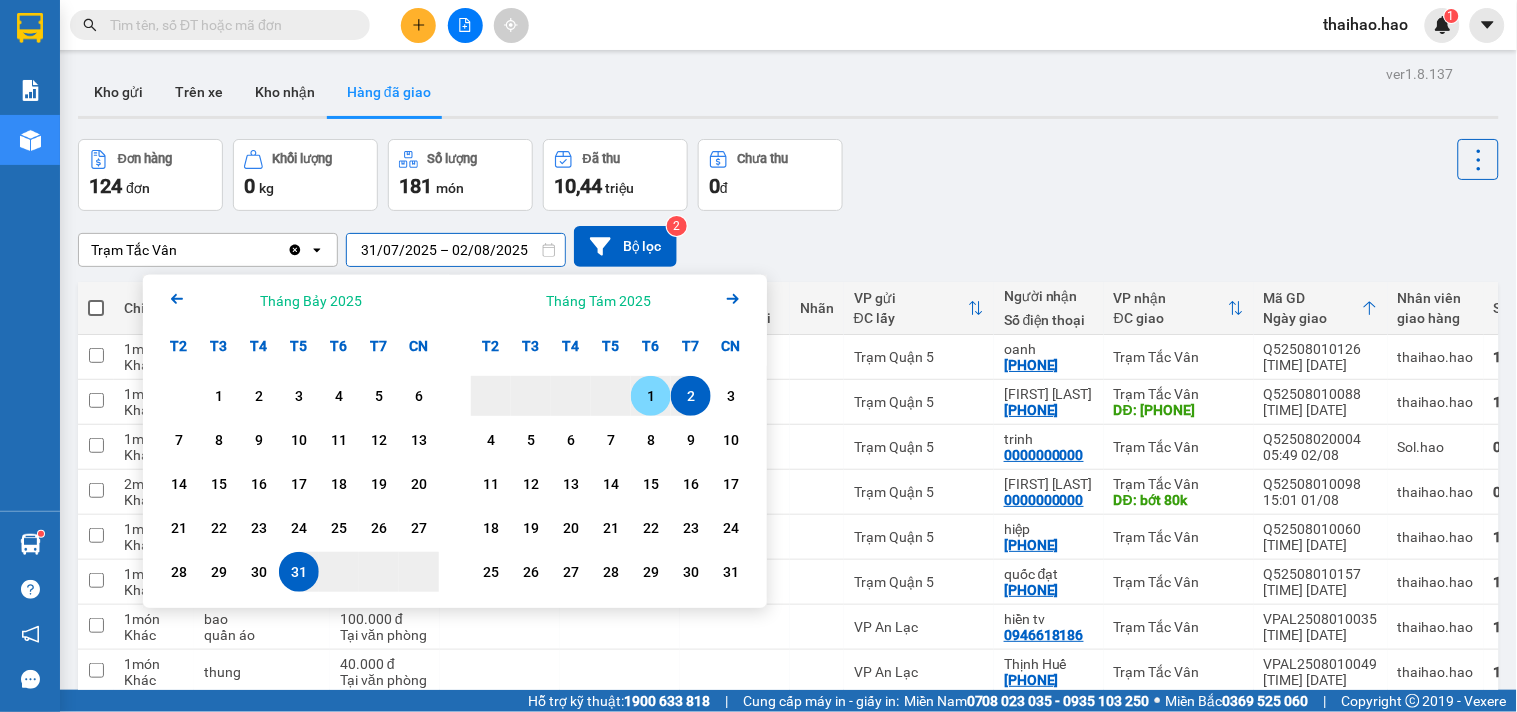 click on "2" at bounding box center [691, 396] 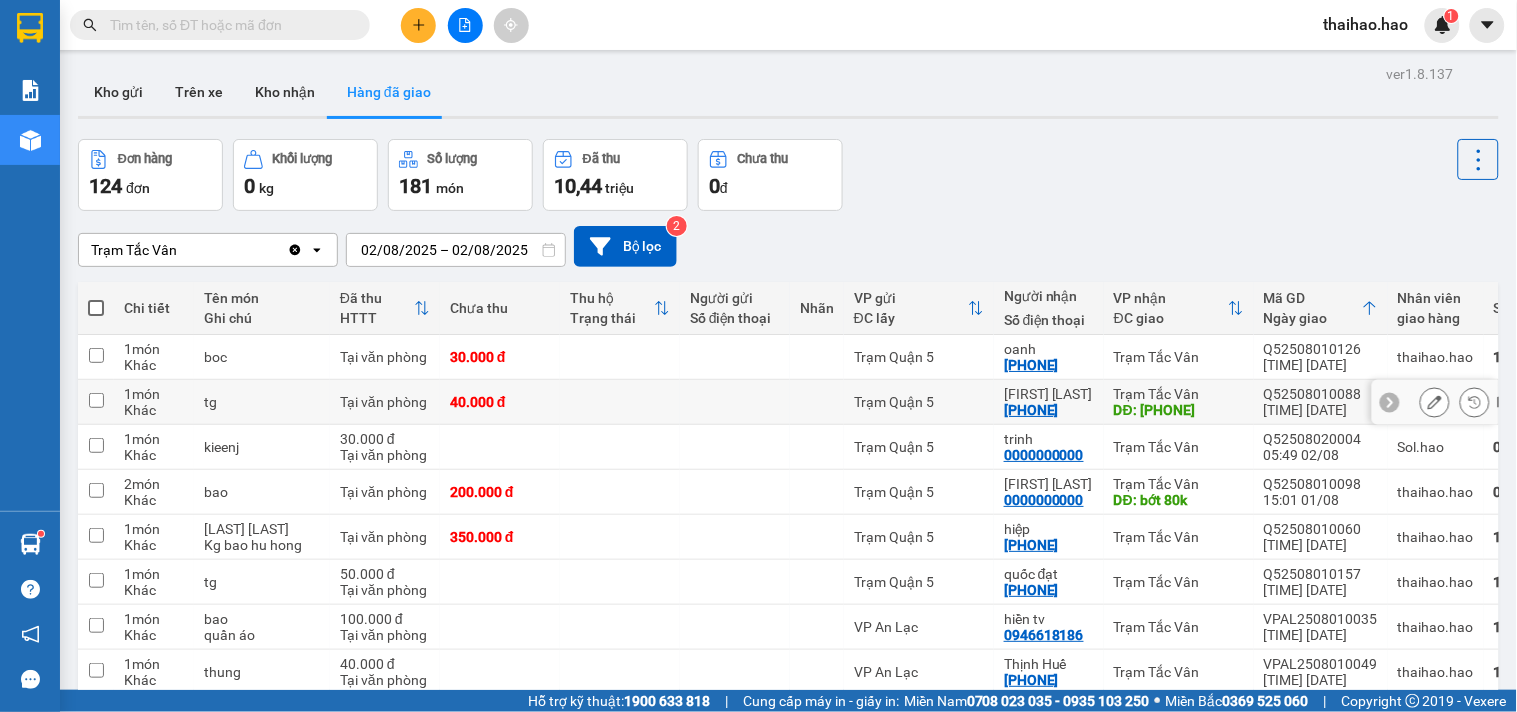 type on "02/08/2025 – 02/08/2025" 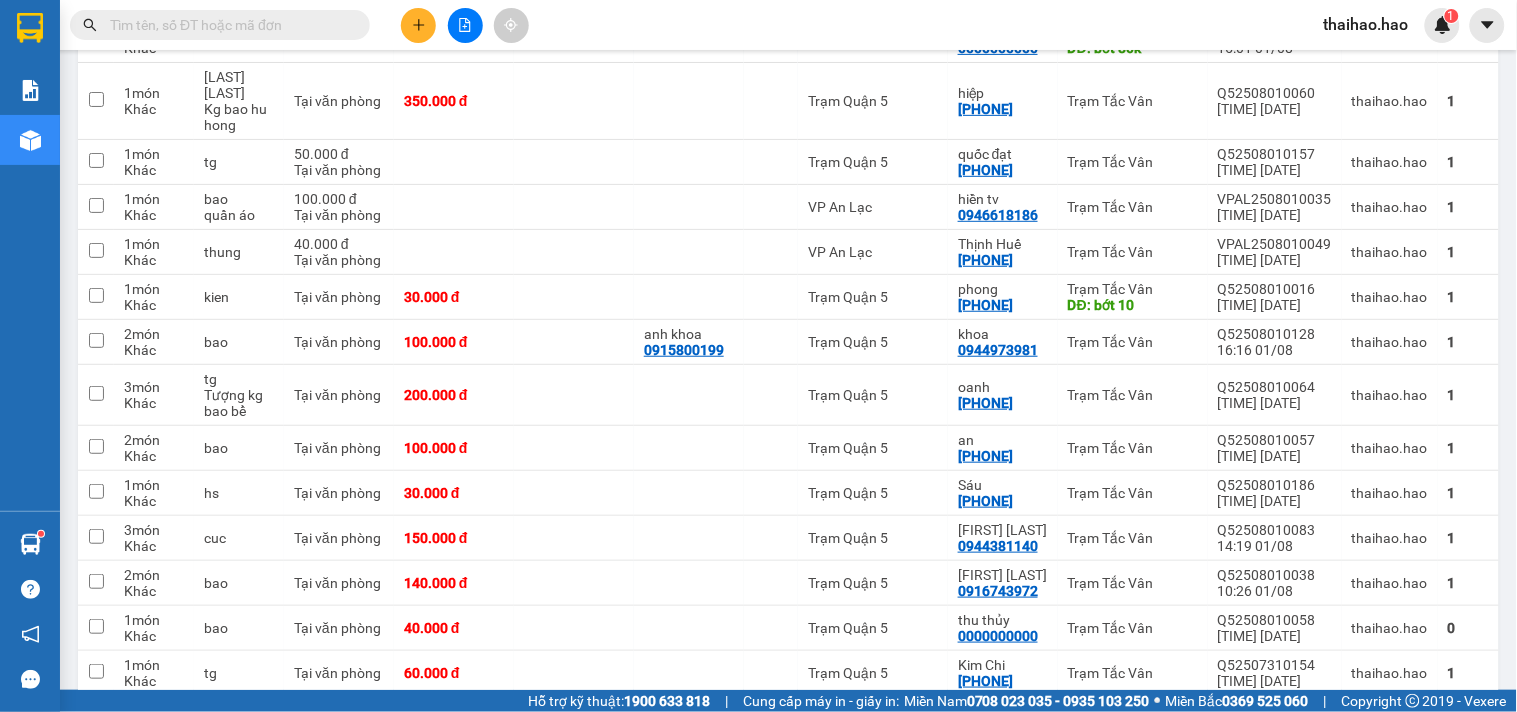scroll, scrollTop: 0, scrollLeft: 0, axis: both 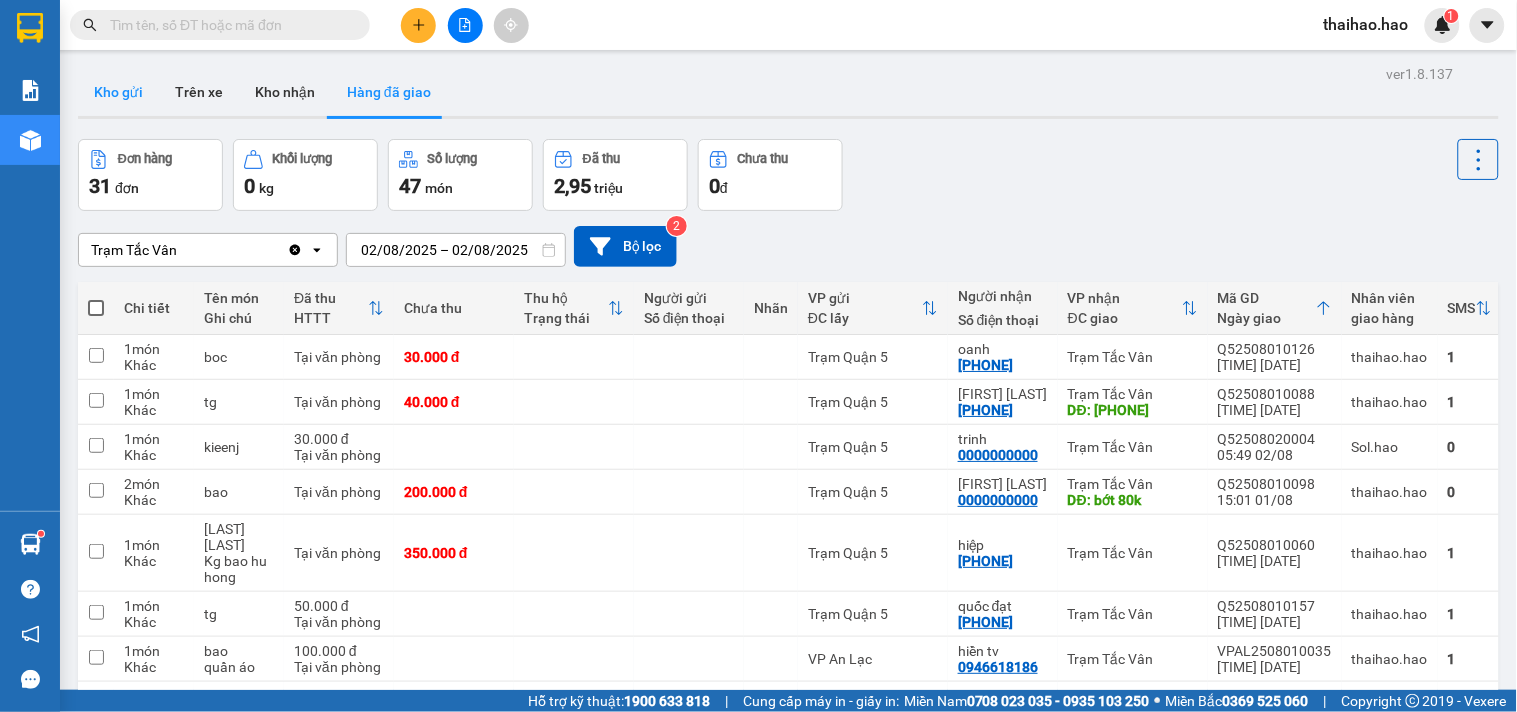 click on "Kho gửi" at bounding box center (118, 92) 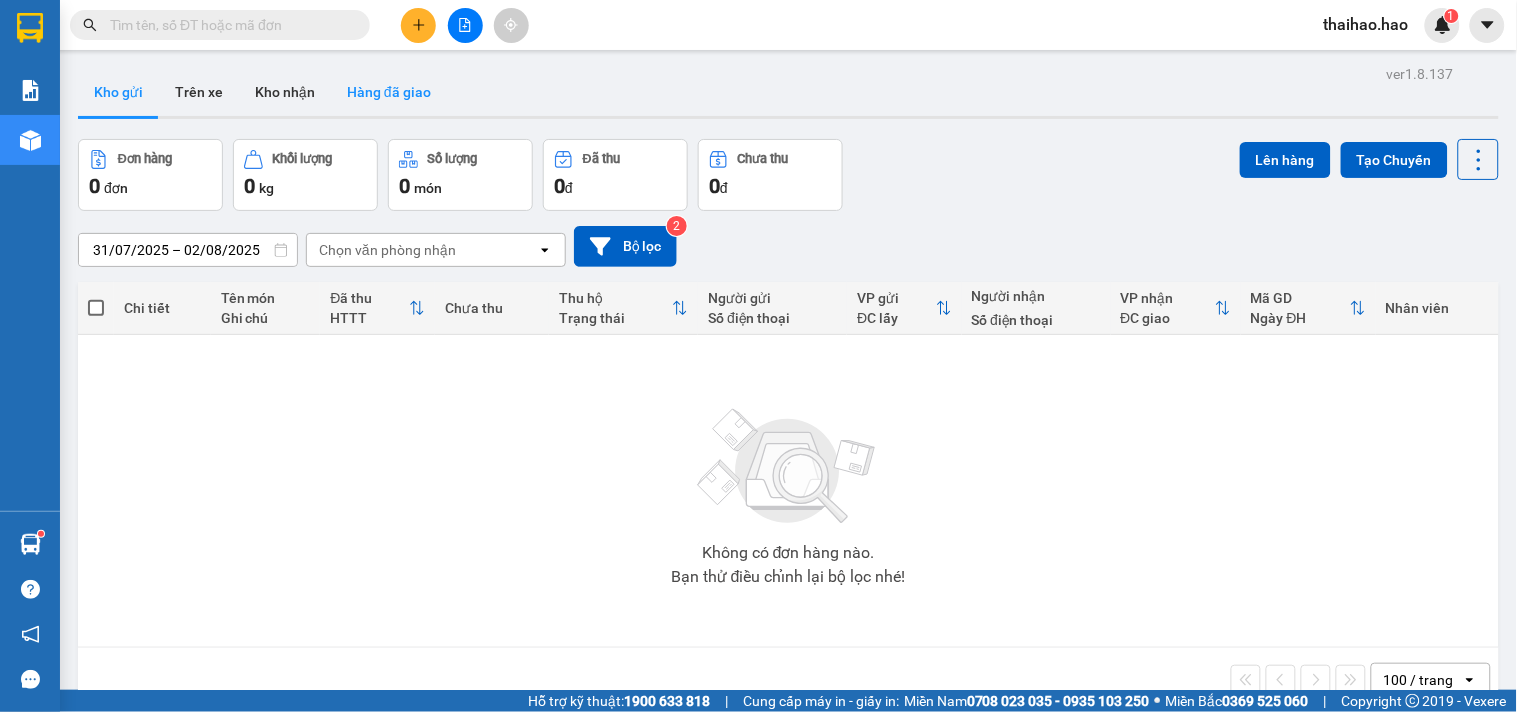 click on "Hàng đã giao" at bounding box center (389, 92) 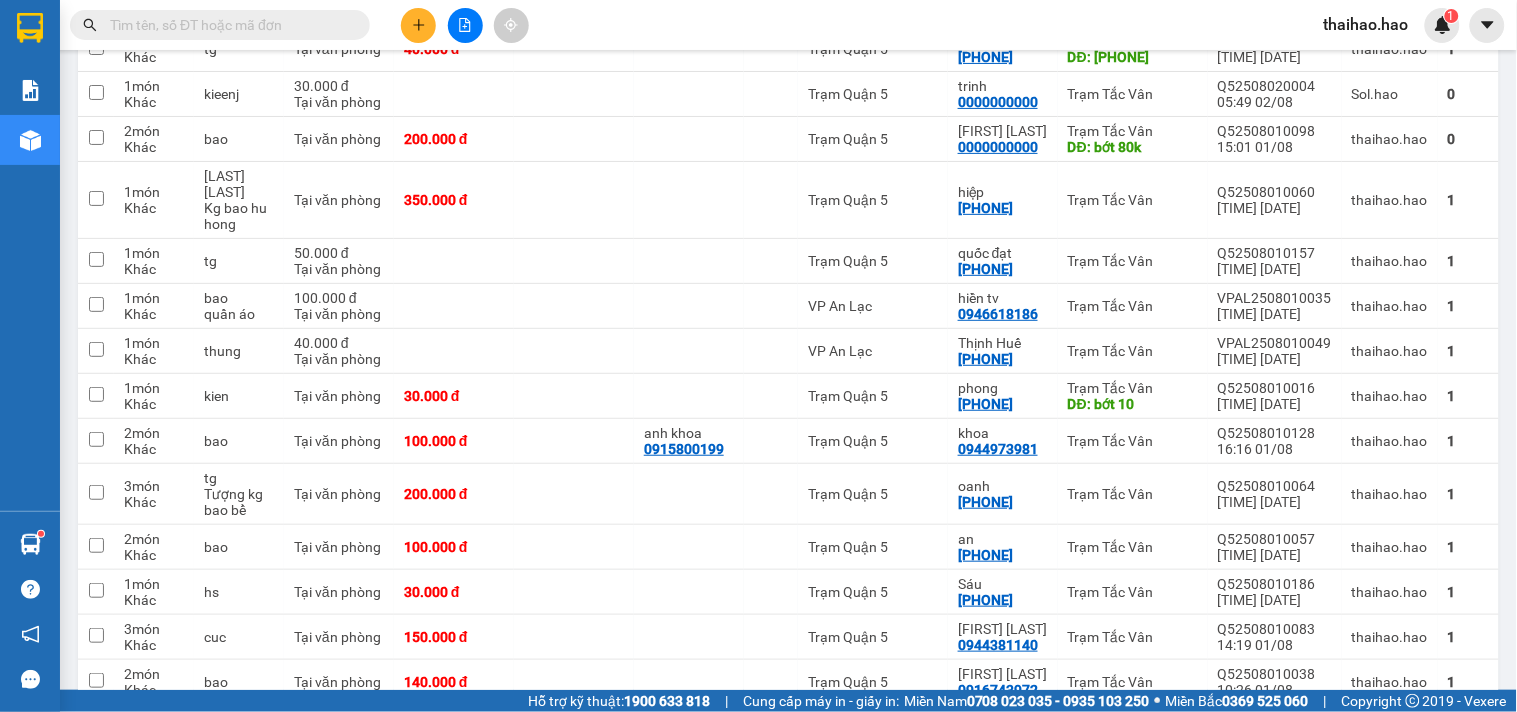 scroll, scrollTop: 0, scrollLeft: 0, axis: both 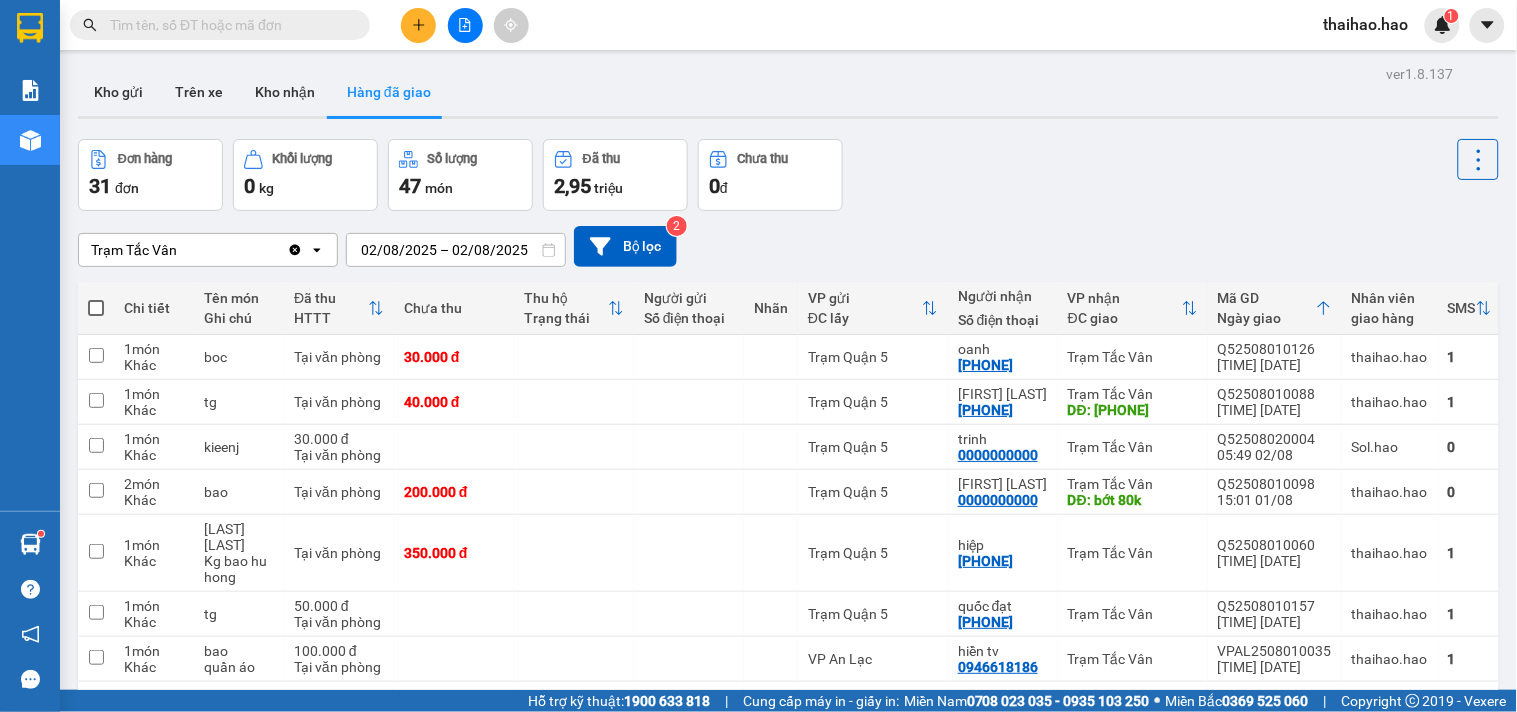 click on "ver  1.8.137 Kho gửi Trên xe Kho nhận Hàng đã giao Đơn hàng 31 đơn Khối lượng 0 kg Số lượng 47 món Đã thu 2,95   triệu Chưa thu 0  đ Trạm Tắc Vân Clear value open [DATE] – [DATE] Press the down arrow key to interact with the calendar and select a date. Press the escape button to close the calendar. Selected date range is from [DATE] to [DATE]. Bộ lọc 2 Chi tiết Tên món Ghi chú Đã thu HTTT Chưa thu Thu hộ Trạng thái Người gửi Số điện thoại Nhãn VP gửi ĐC lấy Người nhận Số điện thoại VP nhận ĐC giao Mã GD Ngày giao Nhân viên giao hàng SMS Biển số xe 1  món Khác boc Tại văn phòng 30.000 đ Trạm[DISTRICT] oanh [PHONE] Trạm Tắc Vân Q52508010126 16:11 01/08 [NAME] 1 51B-501.55 1  món Khác tg Tại văn phòng 40.000 đ Trạm[DISTRICT] [NAME] [PHONE] Trạm Tắc Vân DĐ: BOT 10K Q52508010088 14:30 01/08 [NAME] 1 51B-262.73 1  món Khác kieenj 30.000 đ Tại văn phòng 0" at bounding box center [788, 987] 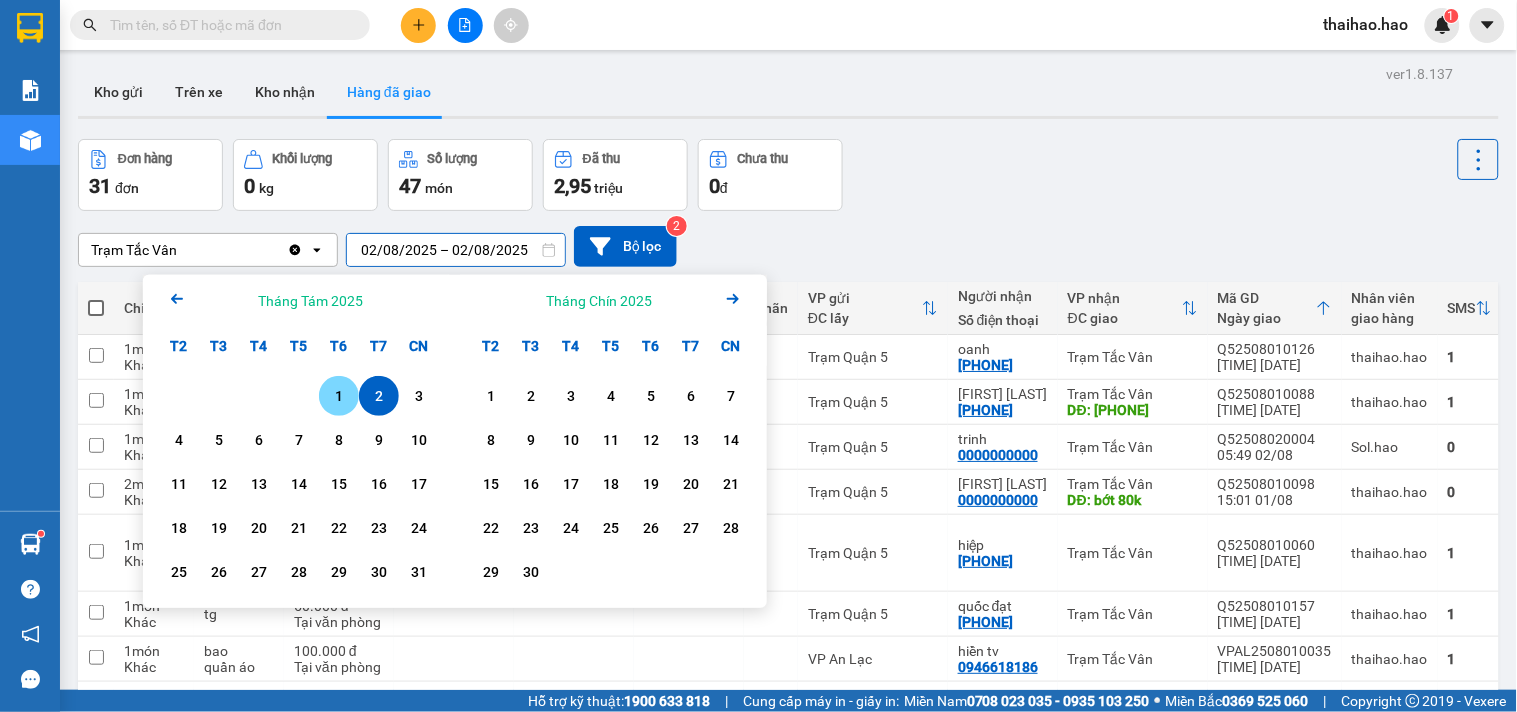 click on "1" at bounding box center [339, 396] 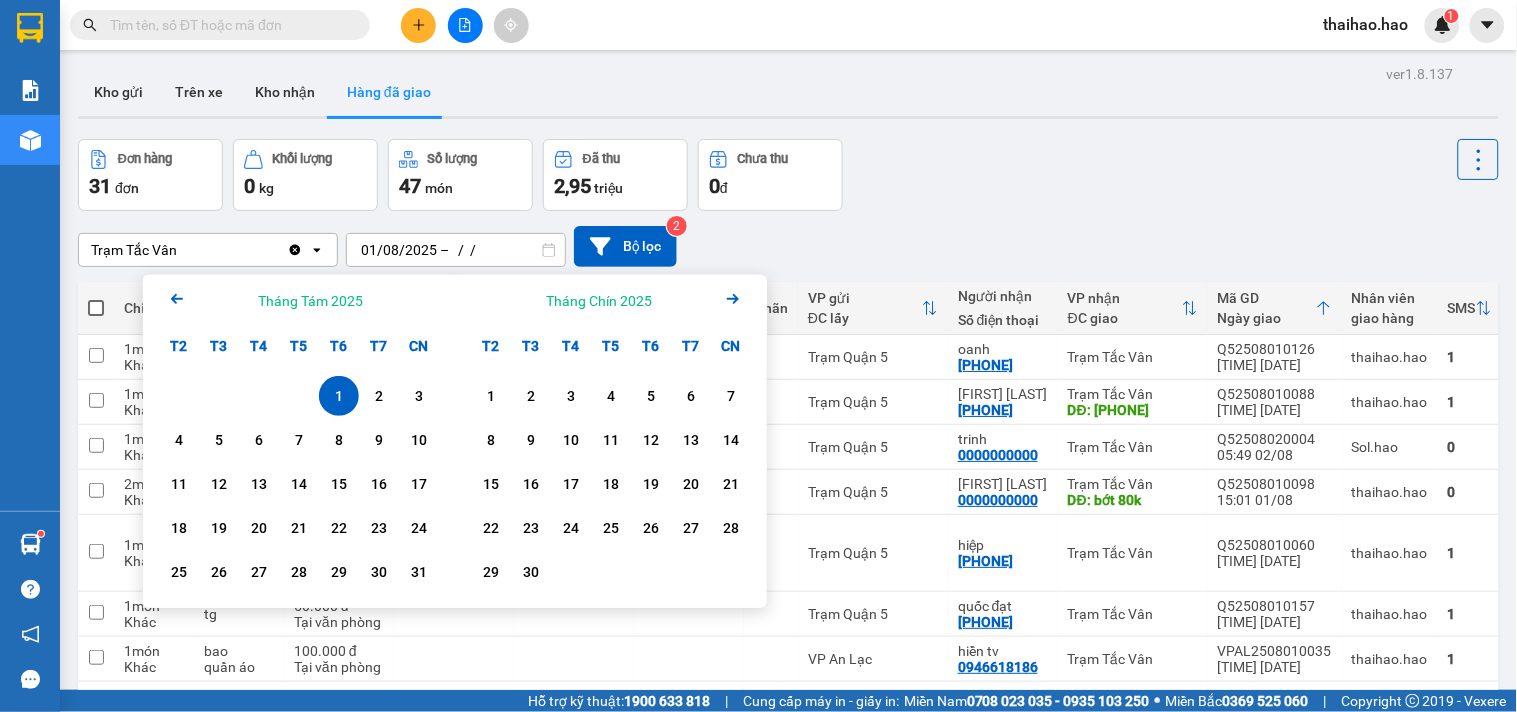 click on "1" at bounding box center (339, 396) 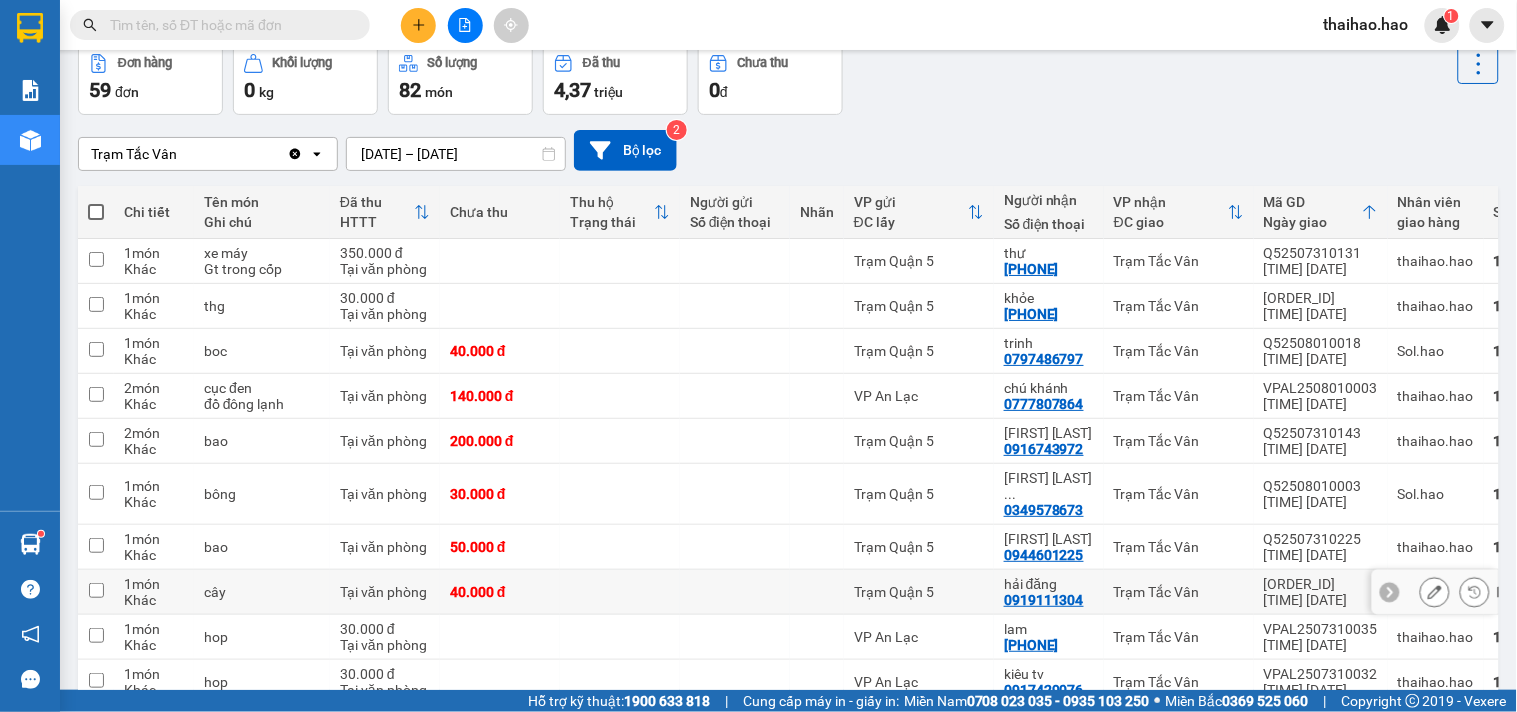 scroll, scrollTop: 0, scrollLeft: 0, axis: both 